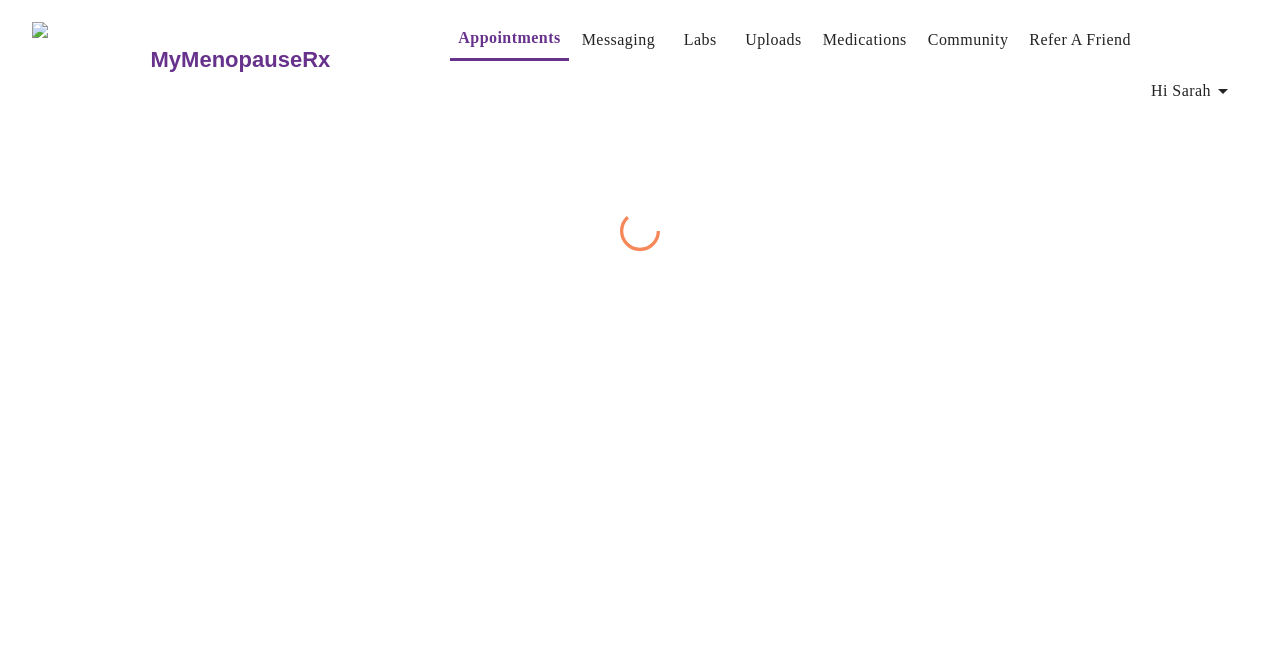 scroll, scrollTop: 0, scrollLeft: 0, axis: both 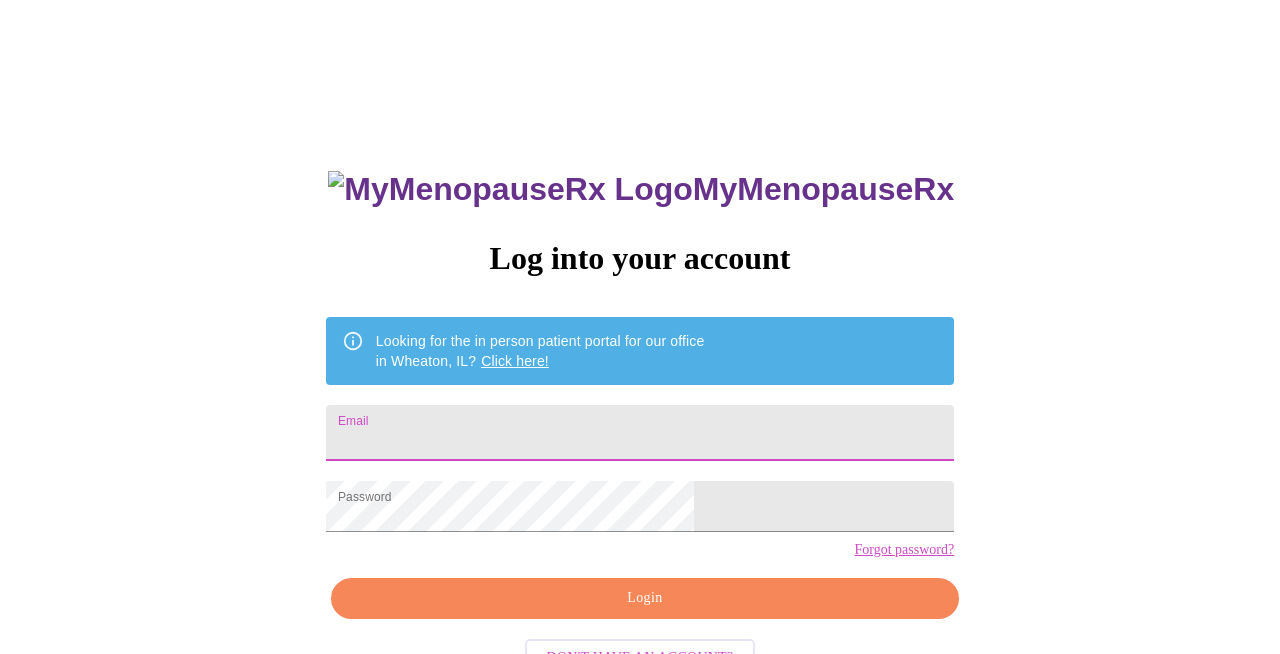 click on "Email" at bounding box center [640, 433] 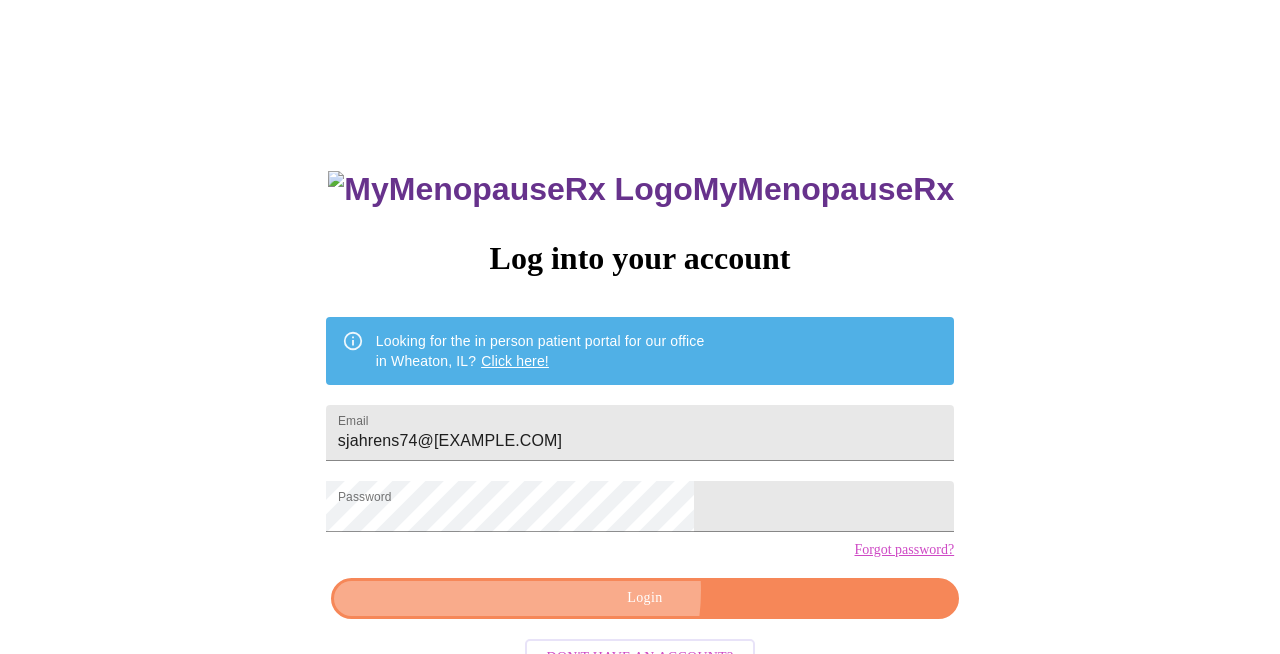 click on "Login" at bounding box center [645, 598] 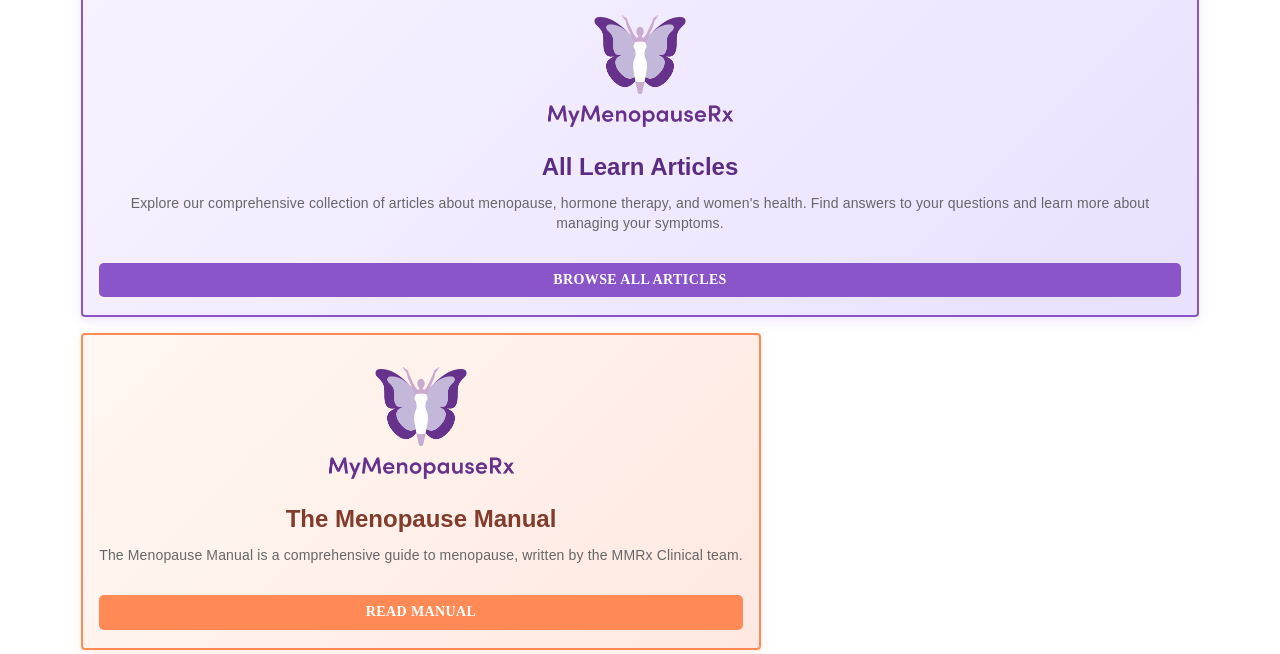 scroll, scrollTop: 342, scrollLeft: 0, axis: vertical 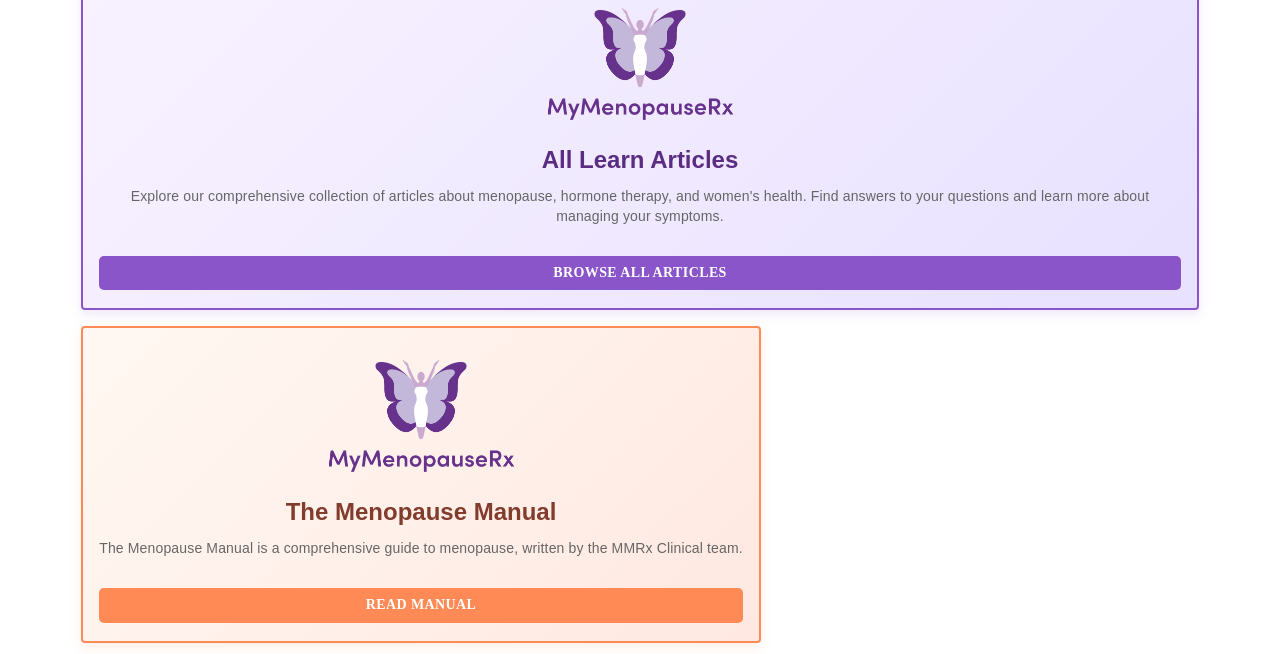 click on "Complete Pre-Assessment" at bounding box center [1063, 2237] 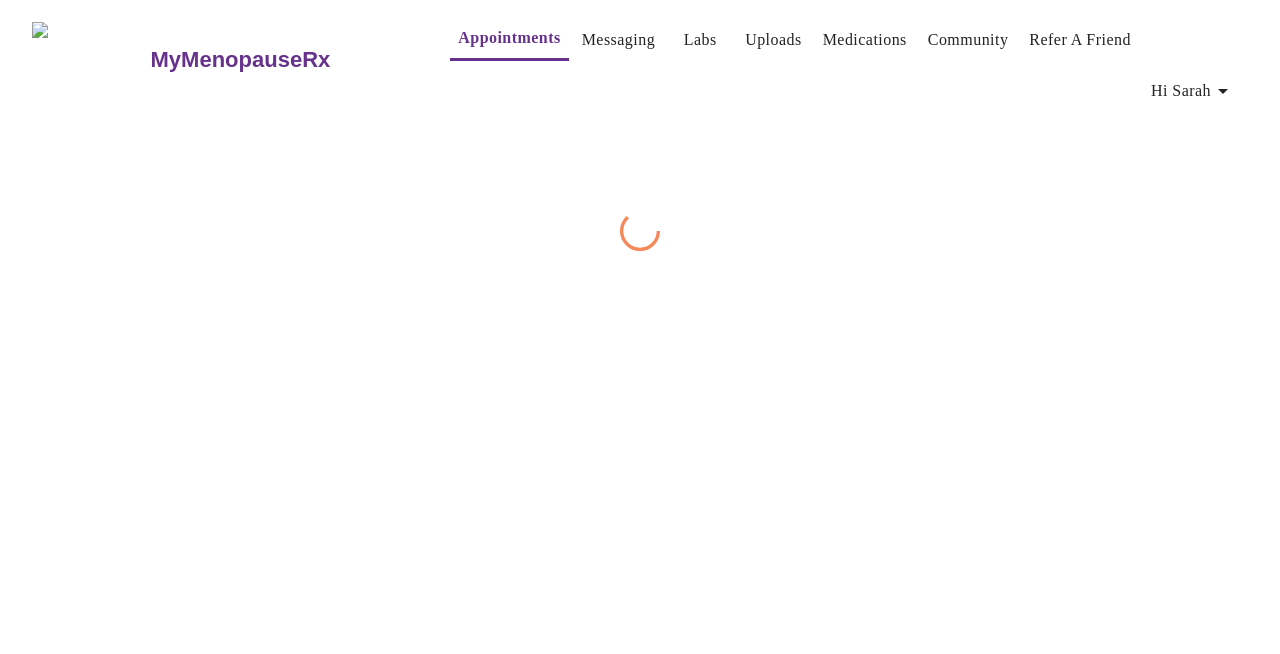 scroll, scrollTop: 0, scrollLeft: 0, axis: both 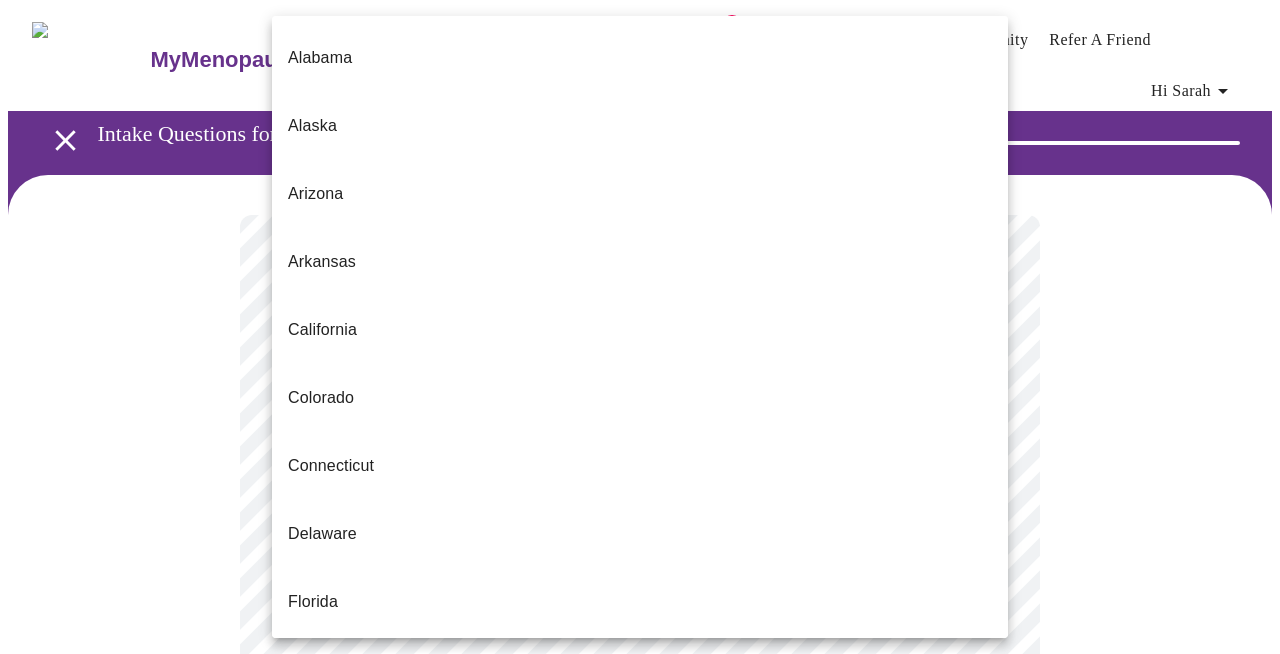click on "MyMenopauseRx Appointments Messaging Labs 1 Uploads Medications Community Refer a Friend Hi [FIRST]   Intake Questions for Thu, Aug 7th 2025 @ 1:40pm-2:00pm 1  /  13 Settings Billing Invoices Log out [STATE]
[STATE]
[STATE]
[STATE]
[STATE]
[STATE]
[STATE]
[STATE]
[STATE]
[STATE]
[STATE]
[STATE]
[STATE]
[STATE]
[STATE]
[STATE]
[STATE]
[STATE]
[STATE]
[STATE]
[STATE]
[STATE]
[STATE]
[STATE]
[STATE]
[STATE]
[STATE]
[STATE]
[STATE]
[STATE]
[STATE]
[STATE]
[STATE]
[STATE]
[STATE]
[STATE]
[STATE]
[STATE]
[STATE]
[STATE]
[STATE]
[STATE]
[STATE]
[STATE]
[STATE]
[STATE]
[STATE]
[STATE]" at bounding box center (640, 862) 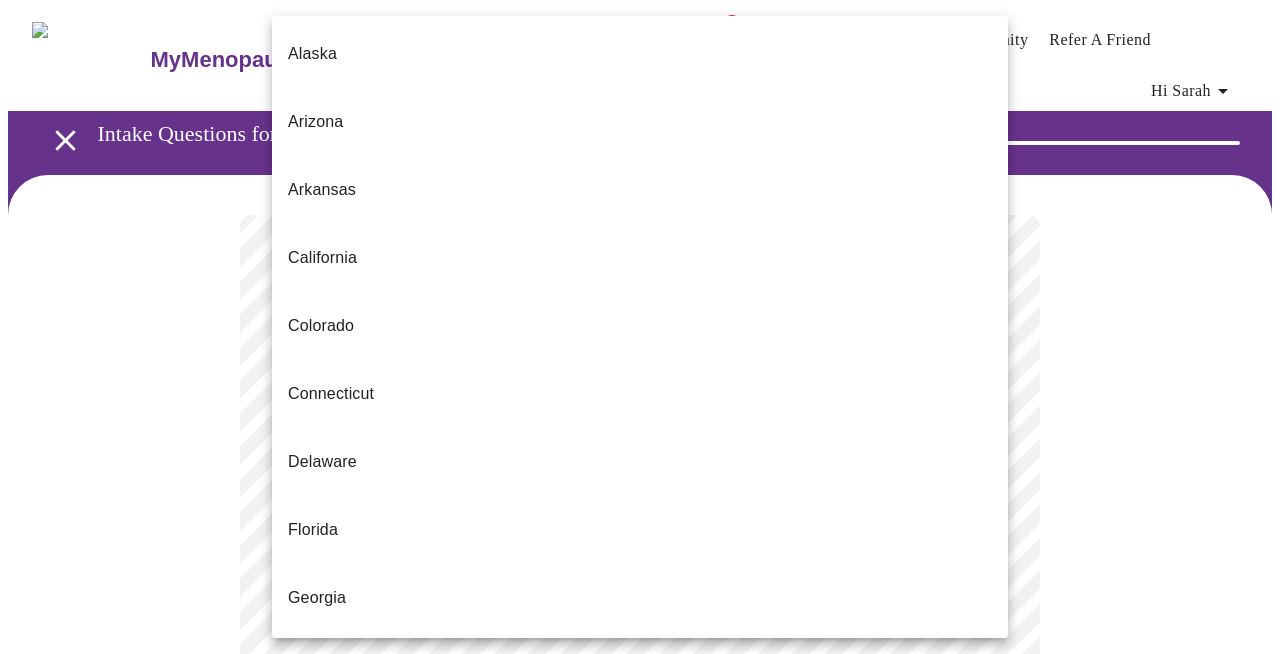 scroll, scrollTop: 83, scrollLeft: 0, axis: vertical 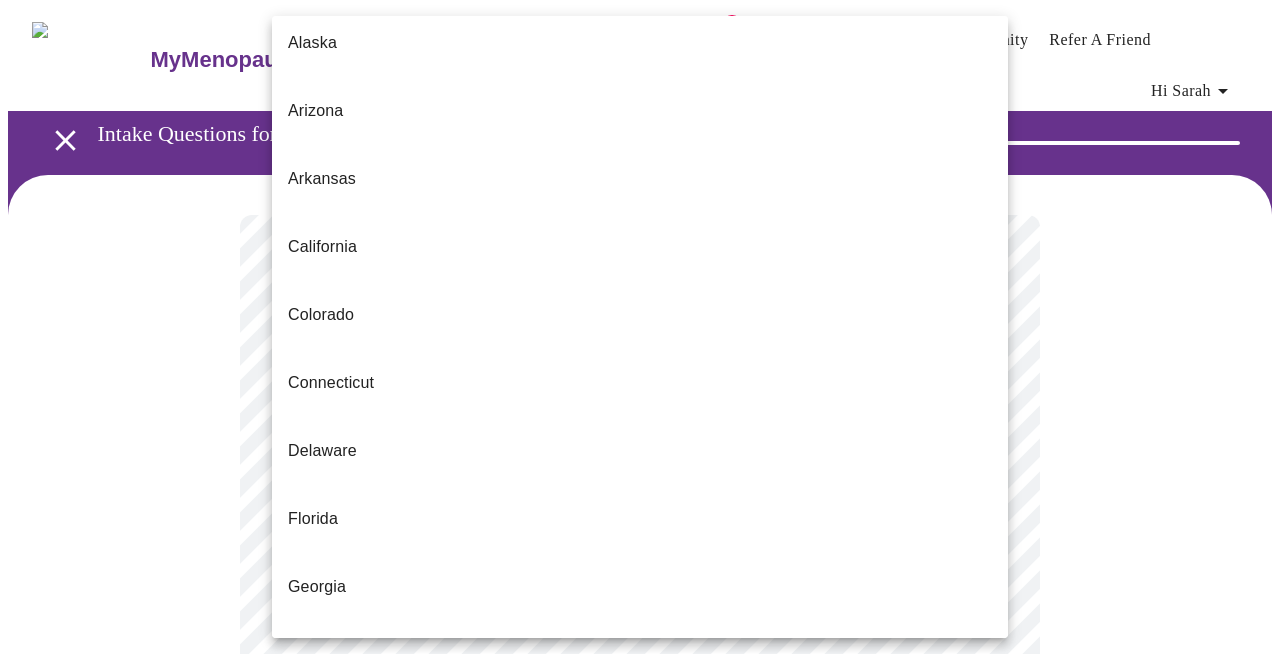 click on "Illinois" at bounding box center [640, 791] 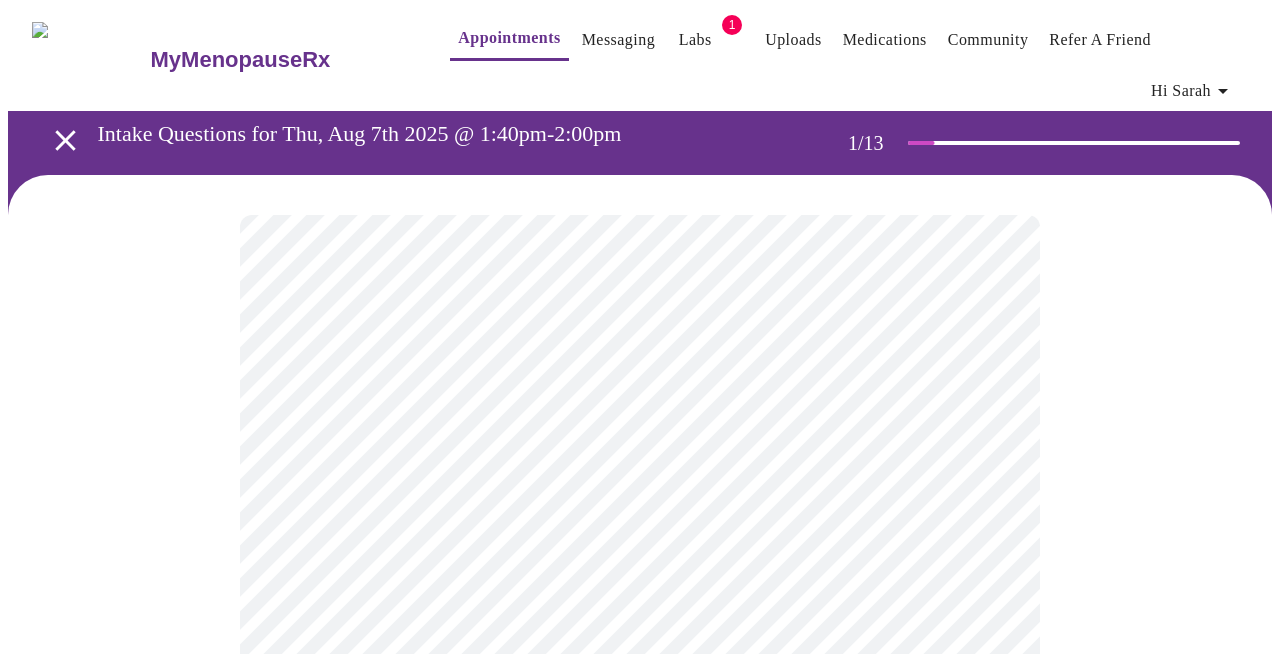click on "MyMenopauseRx Appointments Messaging Labs 1 Uploads Medications Community Refer a Friend Hi [FIRST]   Intake Questions for Thu, Aug 7th 2025 @ 1:40pm-2:00pm 1  /  13 Settings Billing Invoices Log out" at bounding box center [640, 856] 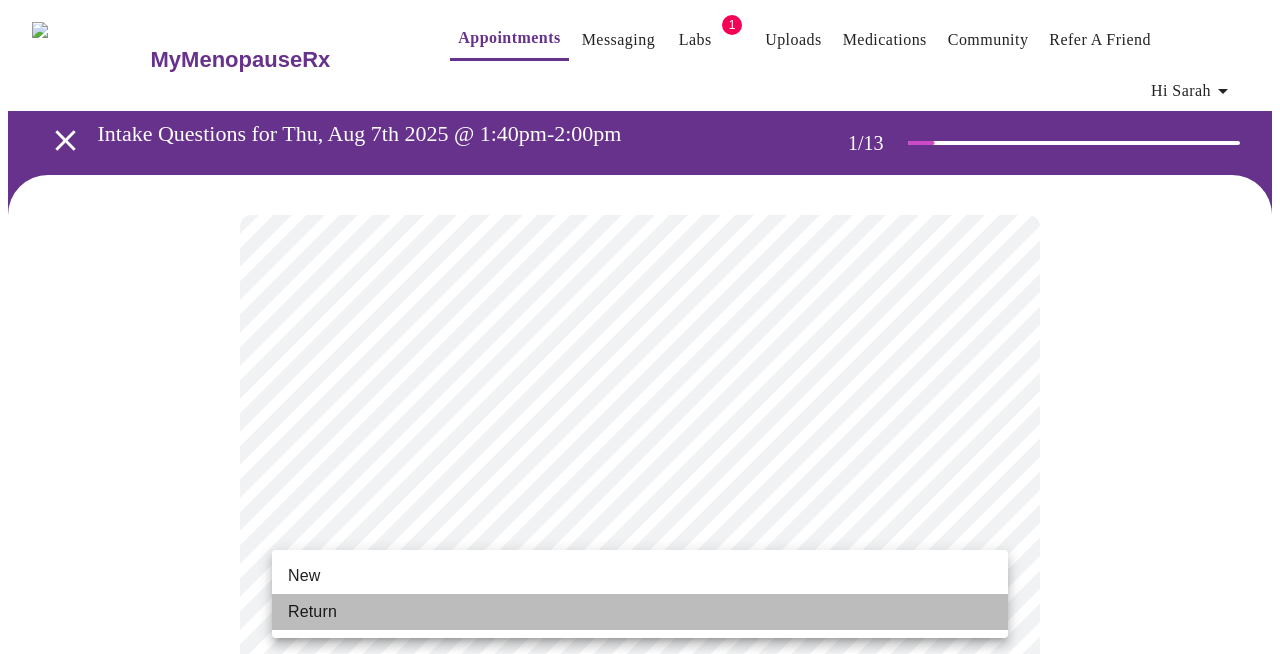 click on "Return" at bounding box center [640, 612] 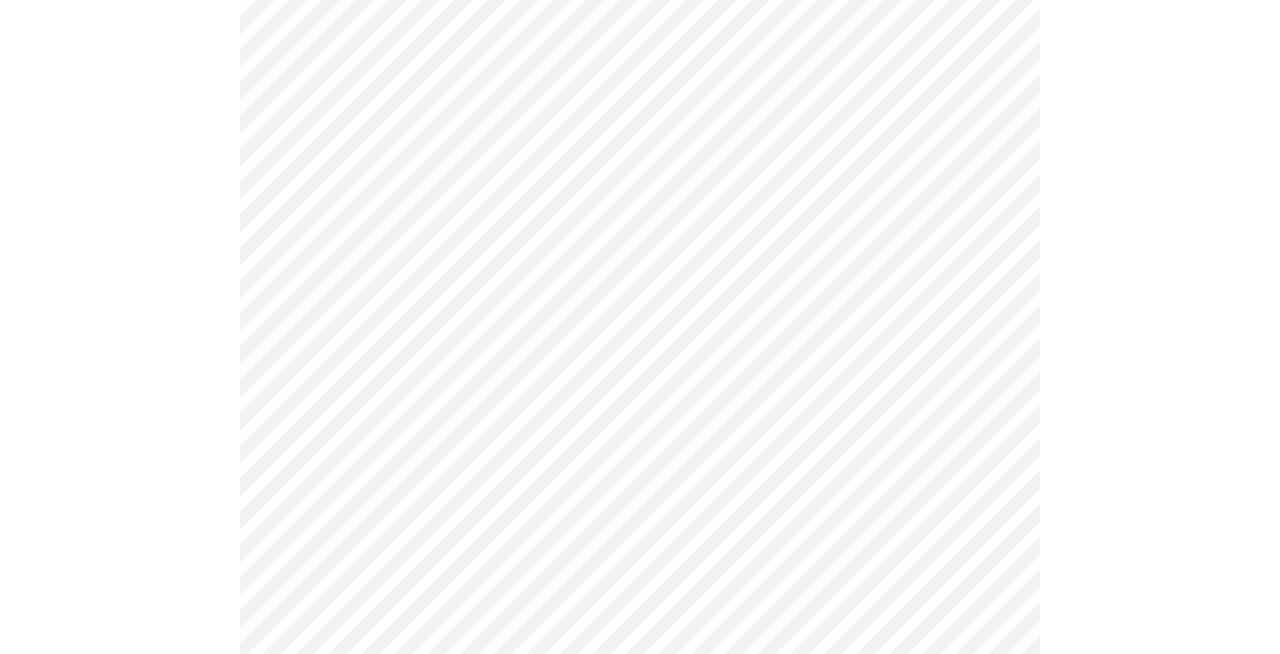 scroll, scrollTop: 0, scrollLeft: 0, axis: both 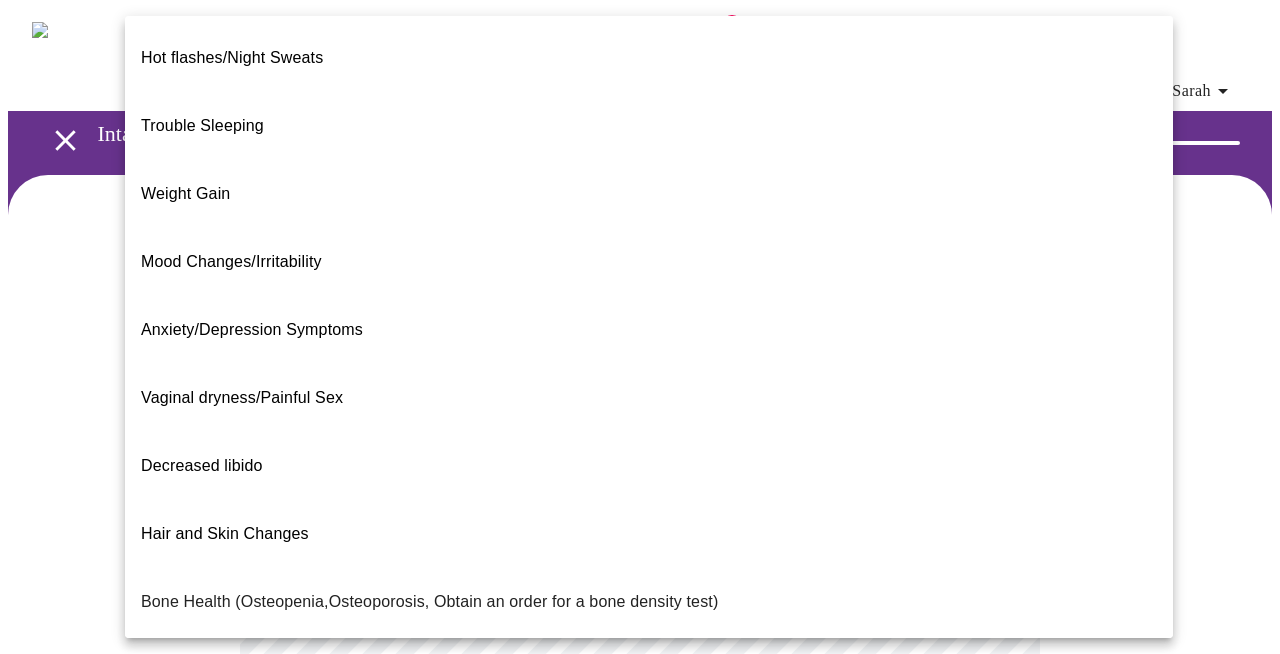 click on "MyMenopauseRx Appointments Messaging Labs 1 Uploads Medications Community Refer a Friend Hi [FIRST]   Intake Questions for Thu, Aug 7th 2025 @ 1:40pm-2:00pm 2  /  13 Settings Billing Invoices Log out Hot flashes/Night Sweats
Trouble Sleeping
Weight Gain
Mood Changes/Irritability
Anxiety/Depression Symptoms
Vaginal dryness/Painful Sex
Decreased libido
Hair and Skin Changes
Bone Health (Osteopenia,Osteoporosis, Obtain an order for a bone density test)
Metabolic Health (Pre-diabetes, Elevated Cholesterol, Vitamin D, Abnormal Lab Testing, Obtain an order for a Coronary Calcium Heart Scan)
Period Problems
Postmenopausal Bleeding
Orgasms are weak
UTI Symptoms
Vaginal Infection
Herpes (oral, genital)
STD Testing
I feel great - just need a refill.
Other" at bounding box center [640, 603] 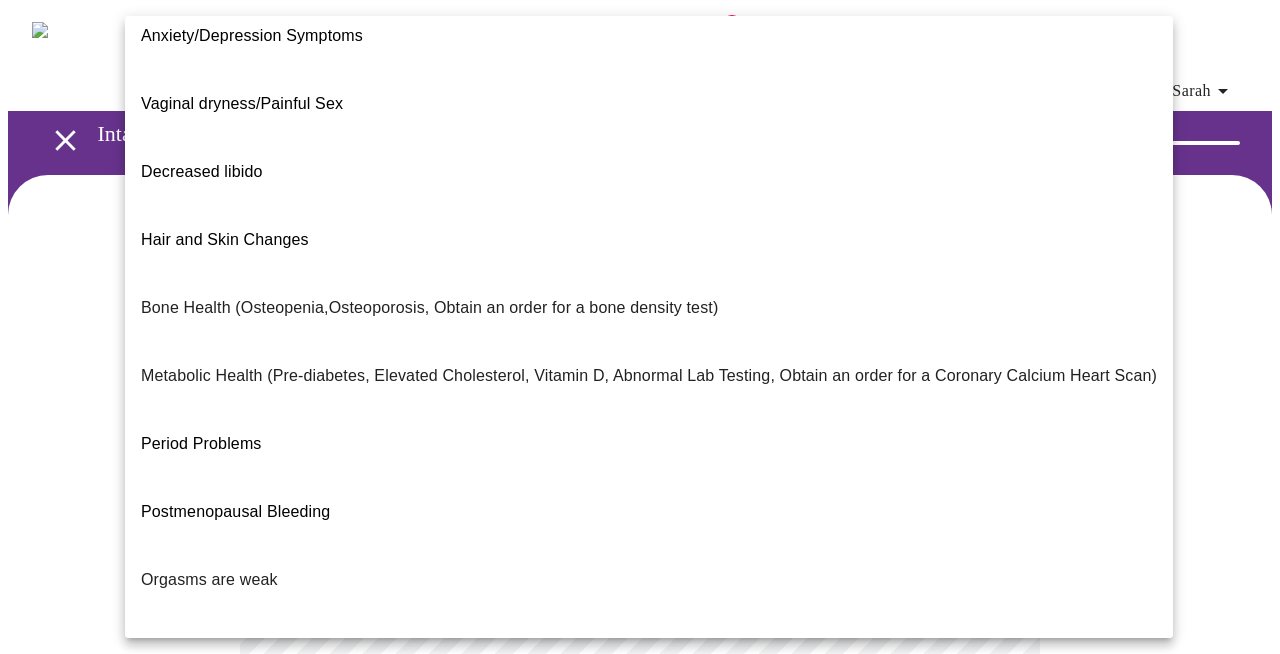 scroll, scrollTop: 306, scrollLeft: 0, axis: vertical 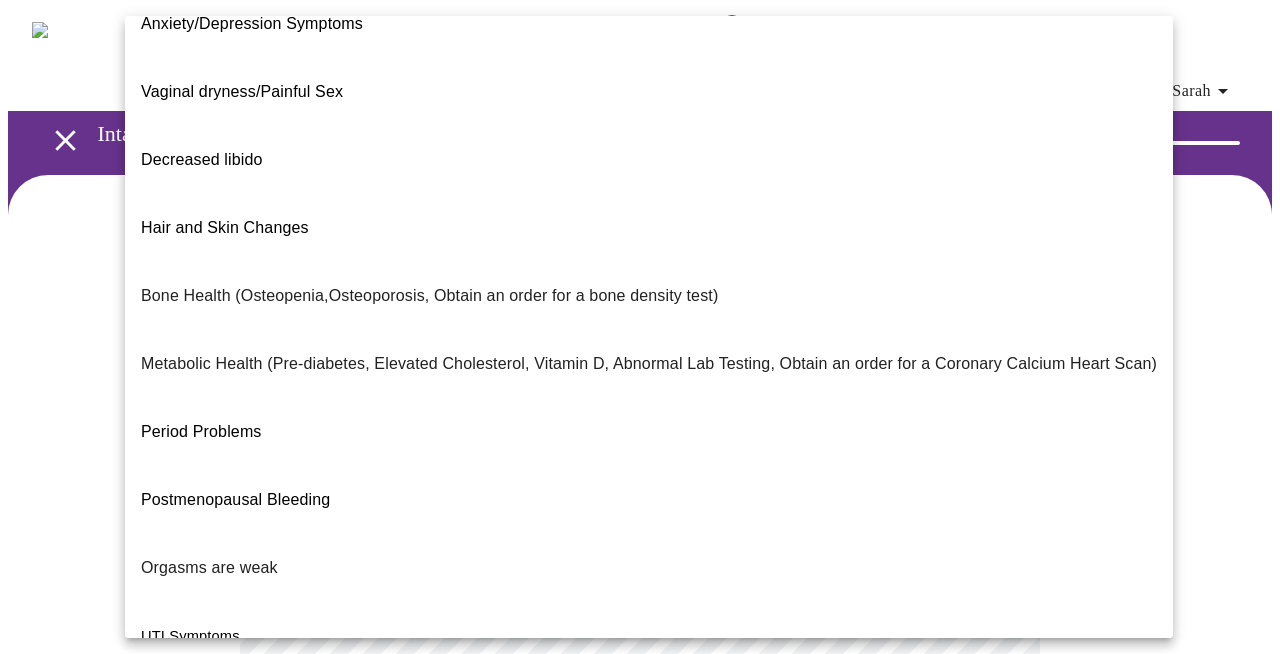 click on "I feel great - just need a refill." at bounding box center [246, 908] 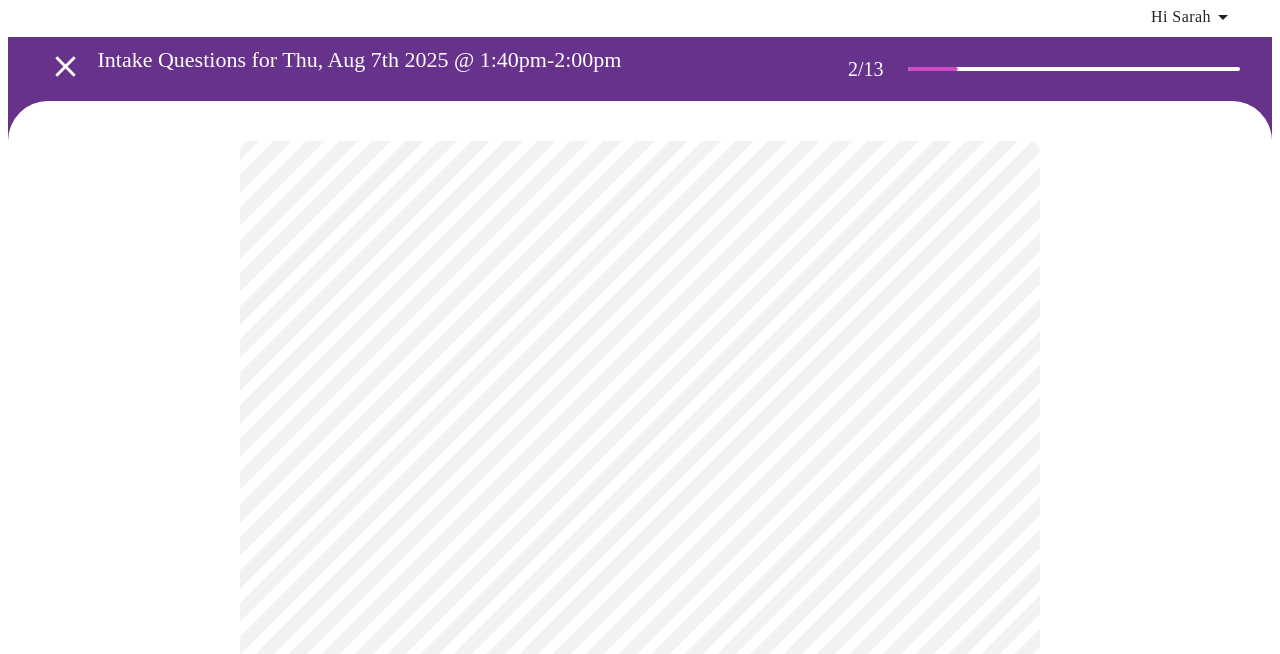 scroll, scrollTop: 76, scrollLeft: 0, axis: vertical 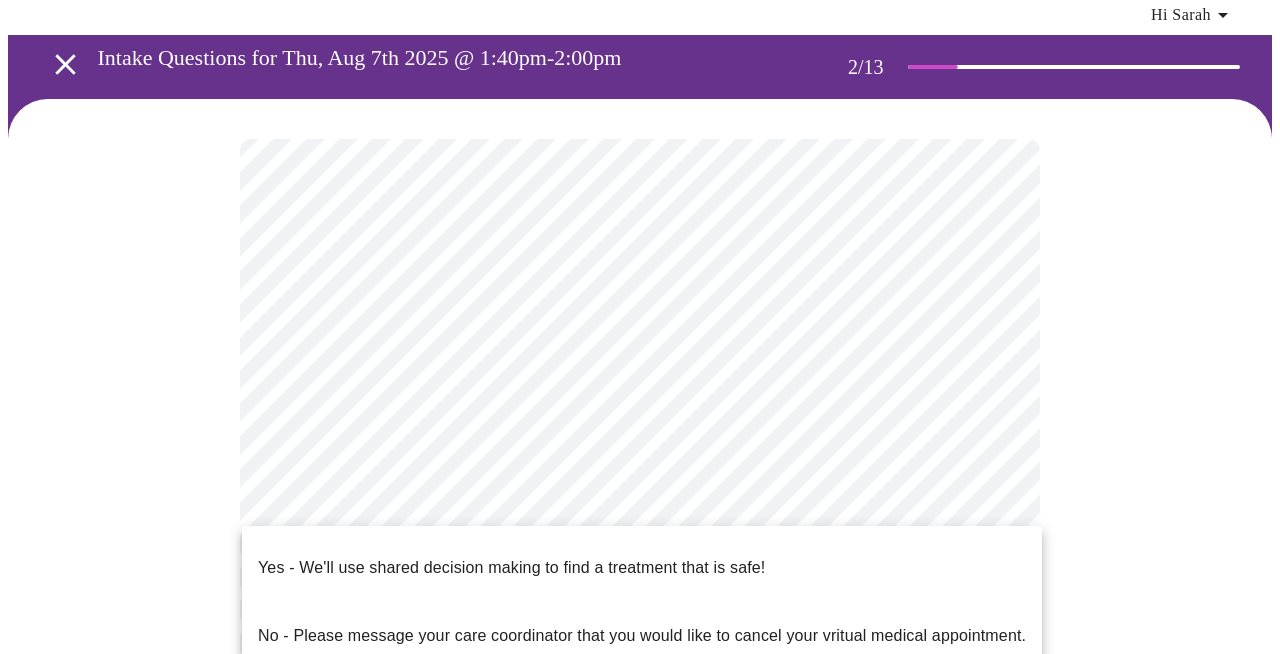click on "MyMenopauseRx Appointments Messaging Labs 1 Uploads Medications Community Refer a Friend Hi [FIRST]   Intake Questions for Thu, Aug 7th 2025 @ 1:40pm-2:00pm 2  /  13 Settings Billing Invoices Log out Hot flashes/Night Sweats
Trouble Sleeping
Weight Gain
Mood Changes/Irritability
Anxiety/Depression Symptoms
Vaginal dryness/Painful Sex
Decreased libido
Hair and Skin Changes
Bone Health (Osteopenia,Osteoporosis, Obtain an order for a bone density test)
Metabolic Health (Pre-diabetes, Elevated Cholesterol, Vitamin D, Abnormal Lab Testing, Obtain an order for a Coronary Calcium Heart Scan)
Period Problems
Postmenopausal Bleeding
Orgasms are weak
UTI Symptoms
Vaginal Infection
Herpes (oral, genital)
STD Testing
I feel great - just need a refill.
Other" at bounding box center [640, 522] 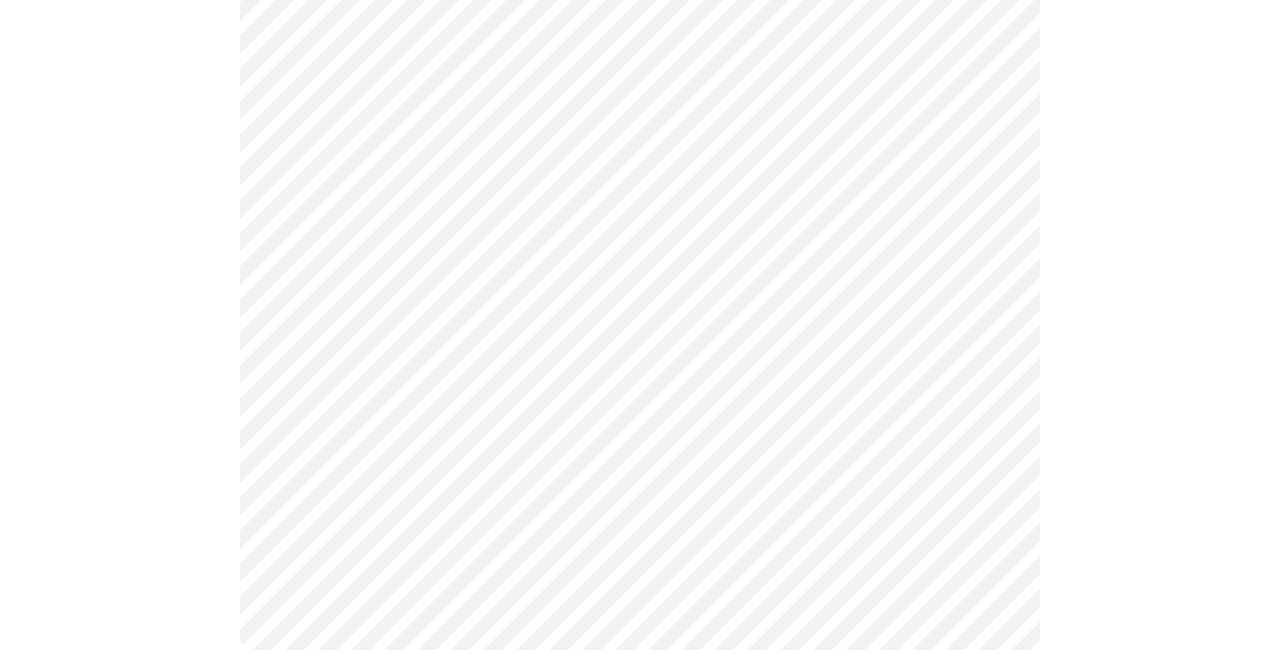 scroll, scrollTop: 0, scrollLeft: 0, axis: both 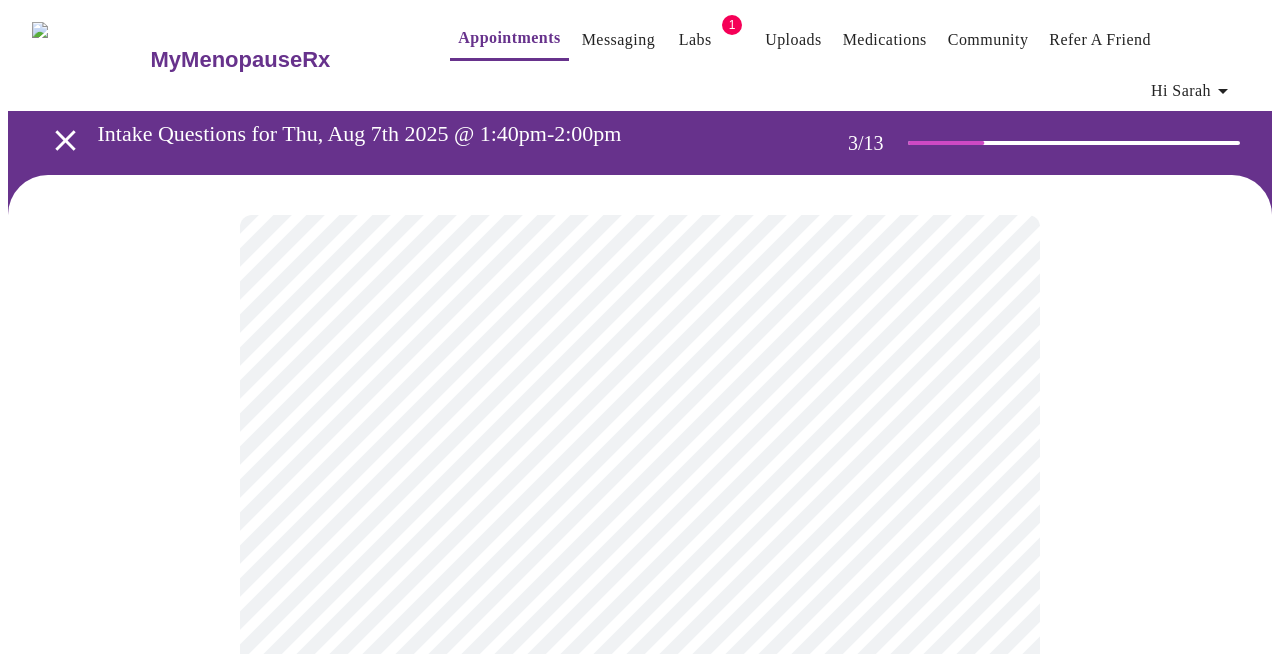 click on "MyMenopauseRx Appointments Messaging Labs 1 Uploads Medications Community Refer a Friend Hi [FIRST]   Intake Questions for Thu, Aug 7th 2025 @ 1:40pm-2:00pm 3  /  13 Settings Billing Invoices Log out" at bounding box center (640, 1303) 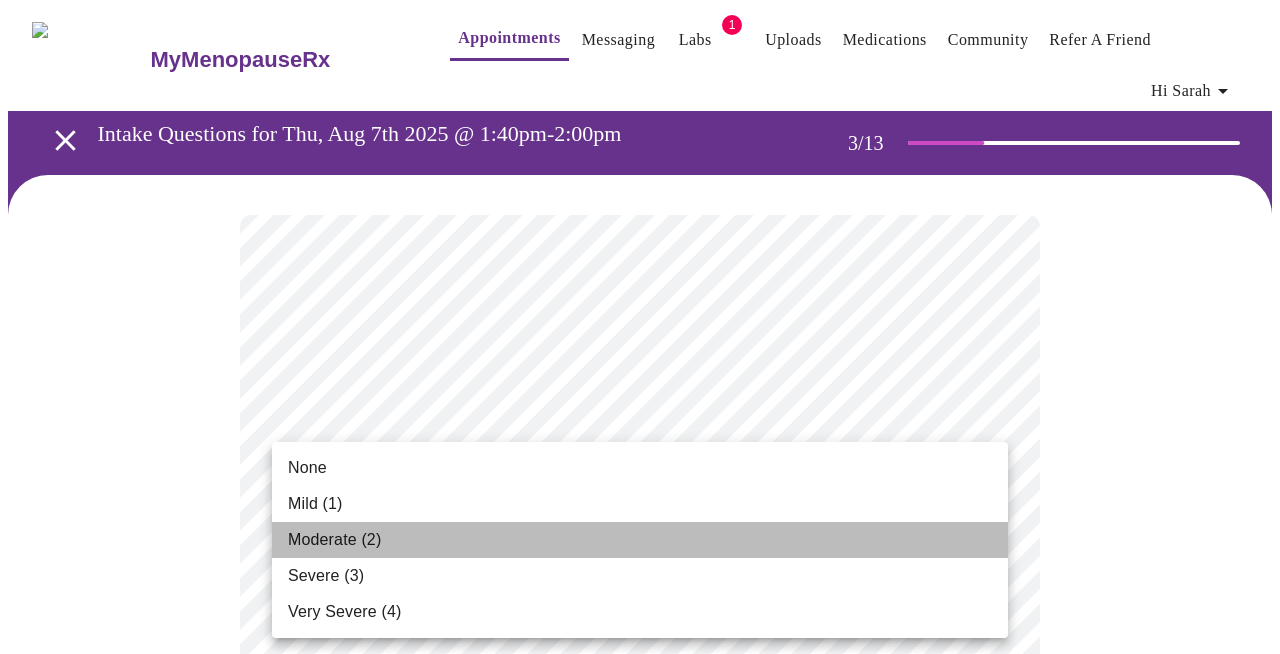 click on "Moderate (2)" at bounding box center [640, 540] 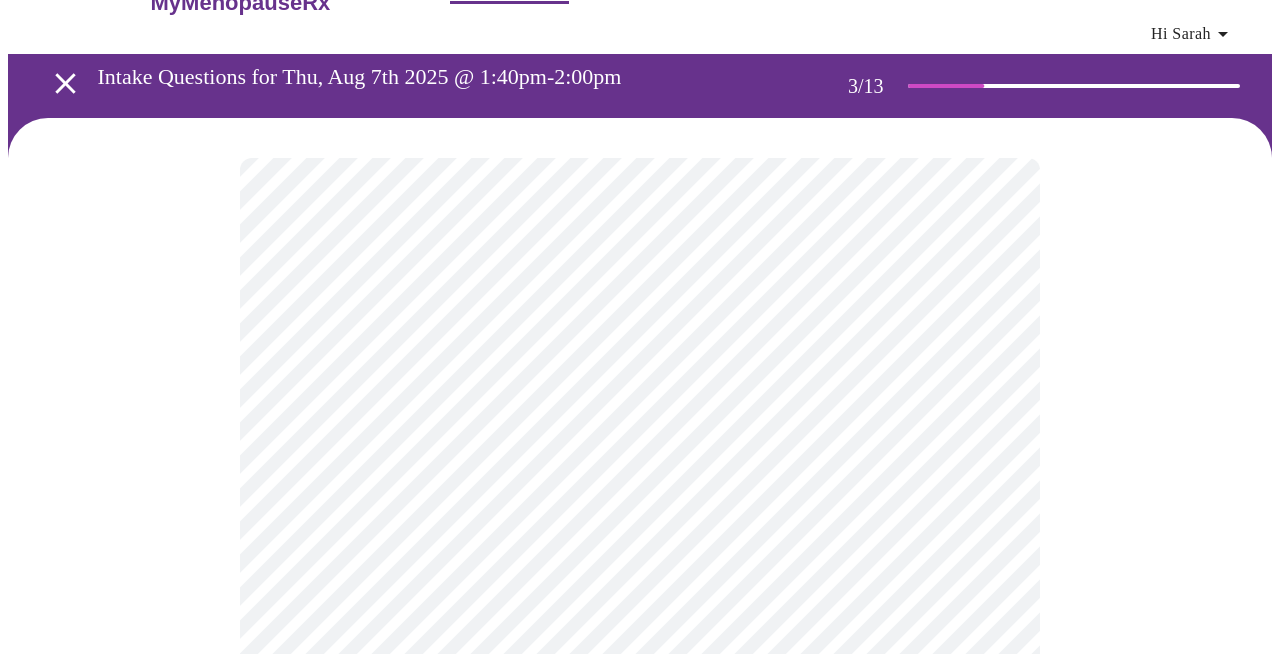 scroll, scrollTop: 58, scrollLeft: 0, axis: vertical 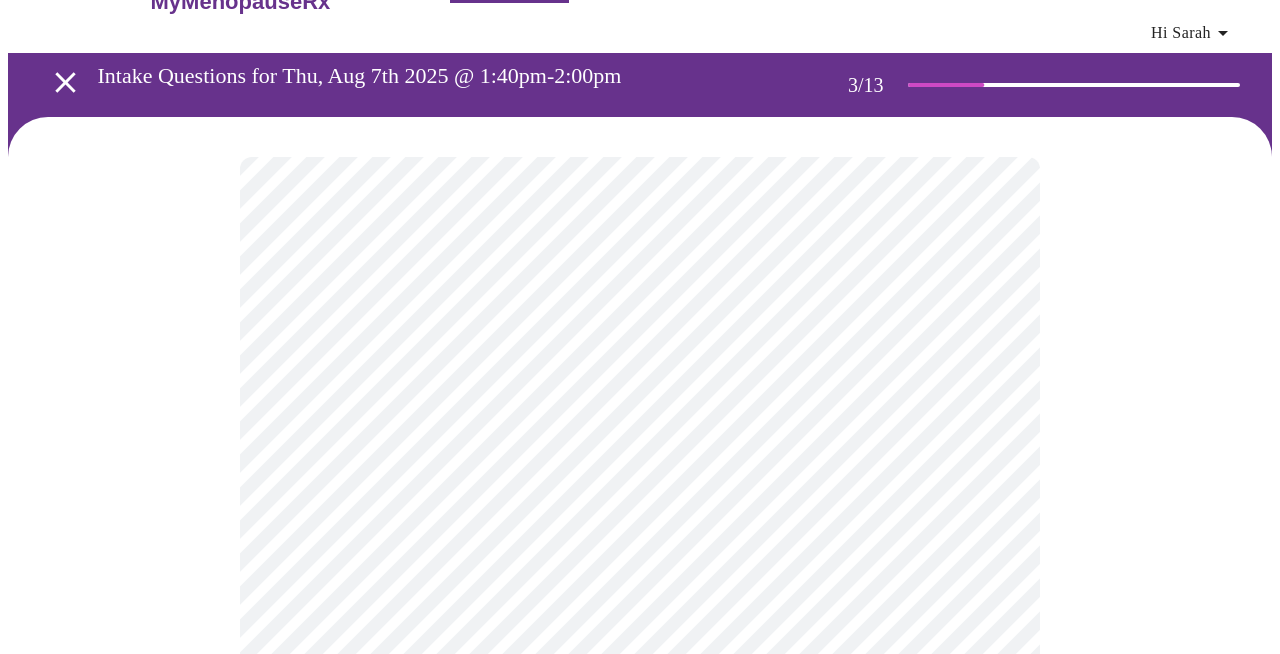 click on "MyMenopauseRx Appointments Messaging Labs 1 Uploads Medications Community Refer a Friend Hi [FIRST]   Intake Questions for Thu, Aug 7th 2025 @ 1:40pm-2:00pm 3  /  13 Settings Billing Invoices Log out" at bounding box center [640, 1212] 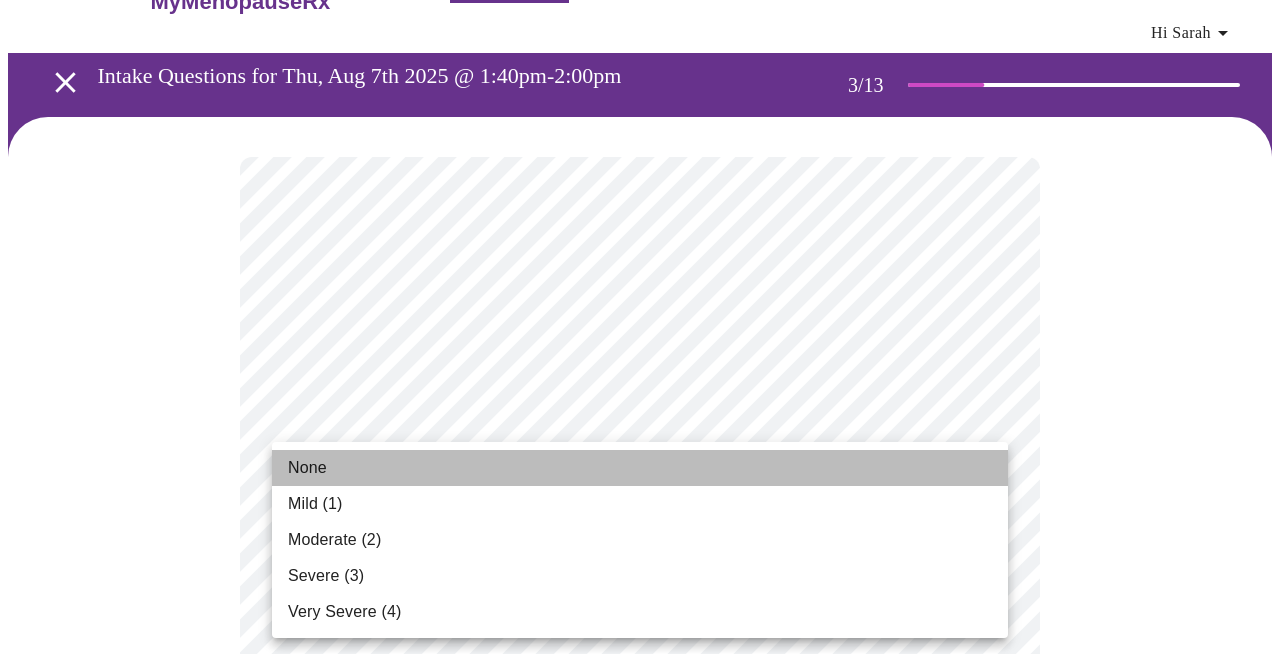 click on "None" at bounding box center [640, 468] 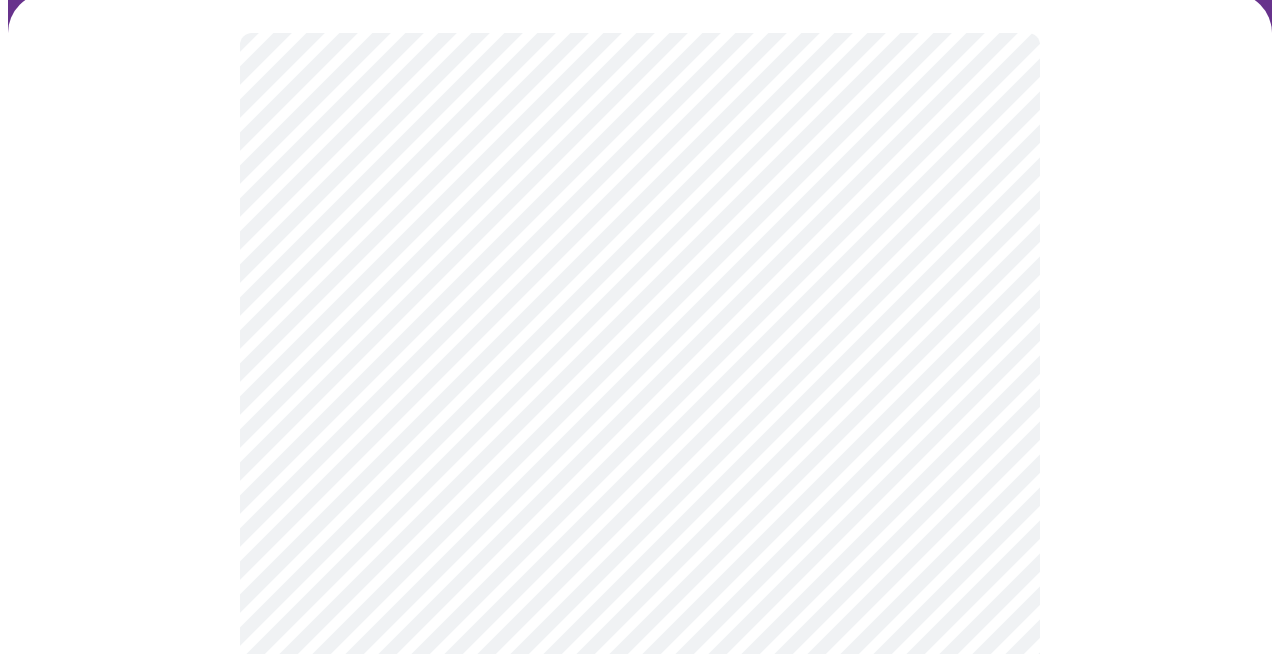scroll, scrollTop: 191, scrollLeft: 0, axis: vertical 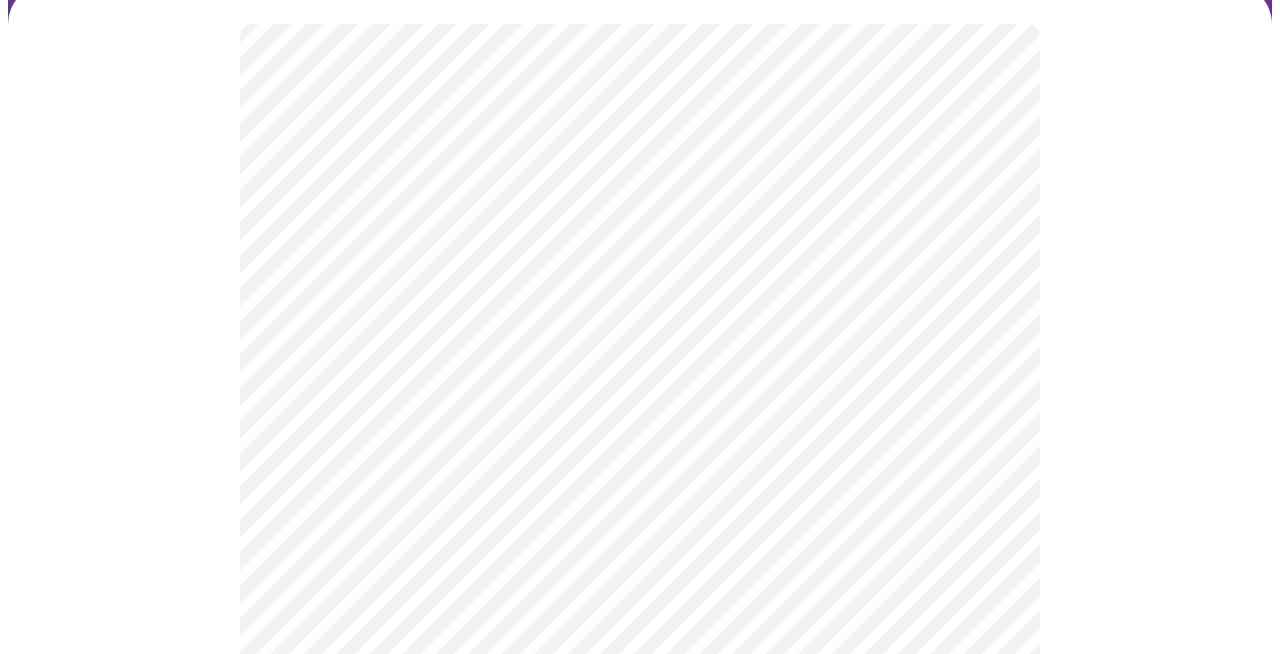 click on "MyMenopauseRx Appointments Messaging Labs 1 Uploads Medications Community Refer a Friend Hi [FIRST]   Intake Questions for Thu, Aug 7th 2025 @ 1:40pm-2:00pm 3  /  13 Settings Billing Invoices Log out" at bounding box center (640, 1069) 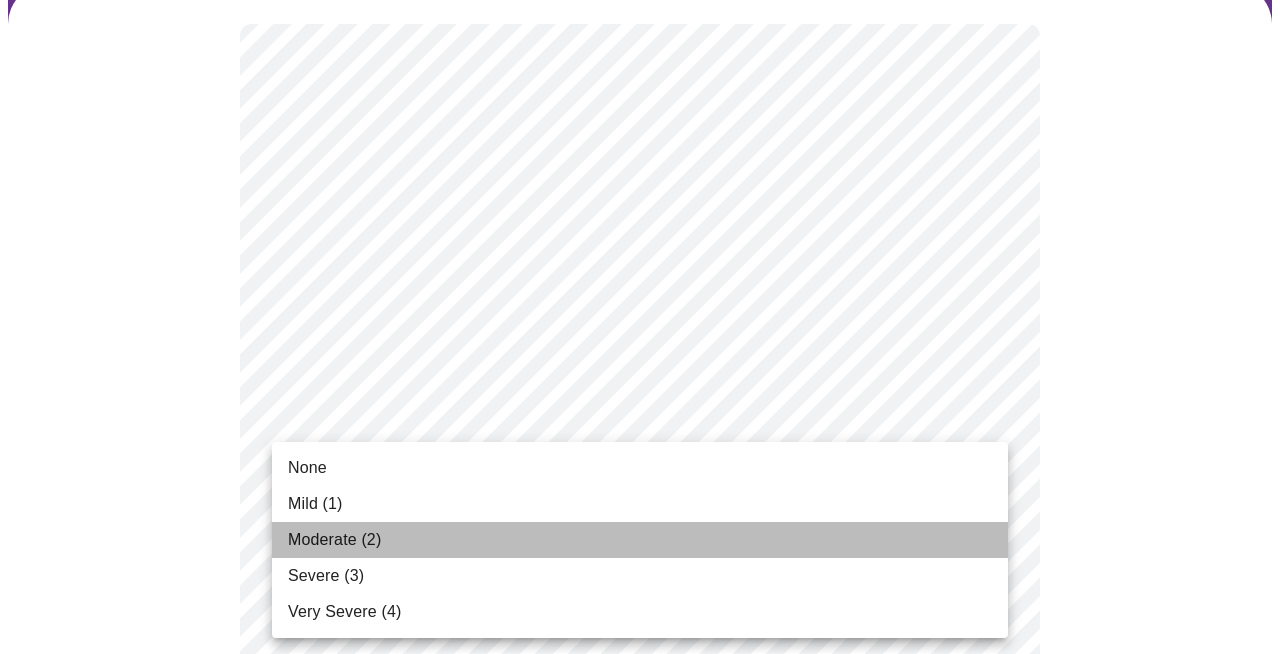 click on "Moderate (2)" at bounding box center (640, 540) 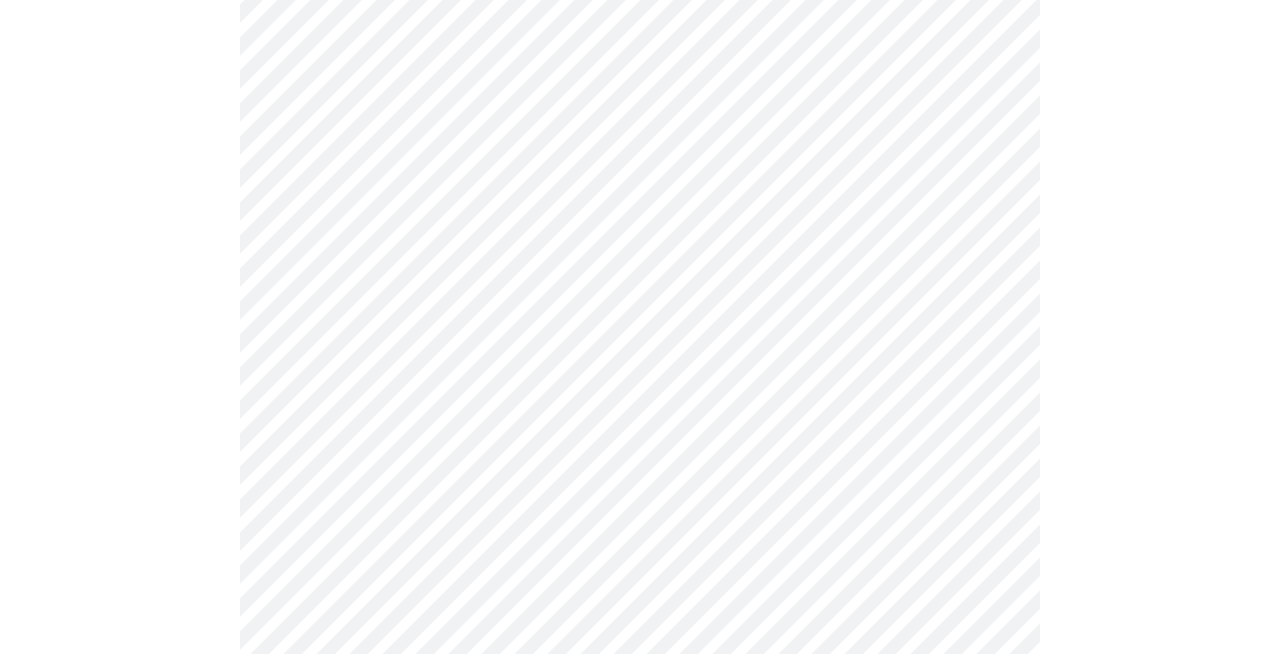 scroll, scrollTop: 344, scrollLeft: 0, axis: vertical 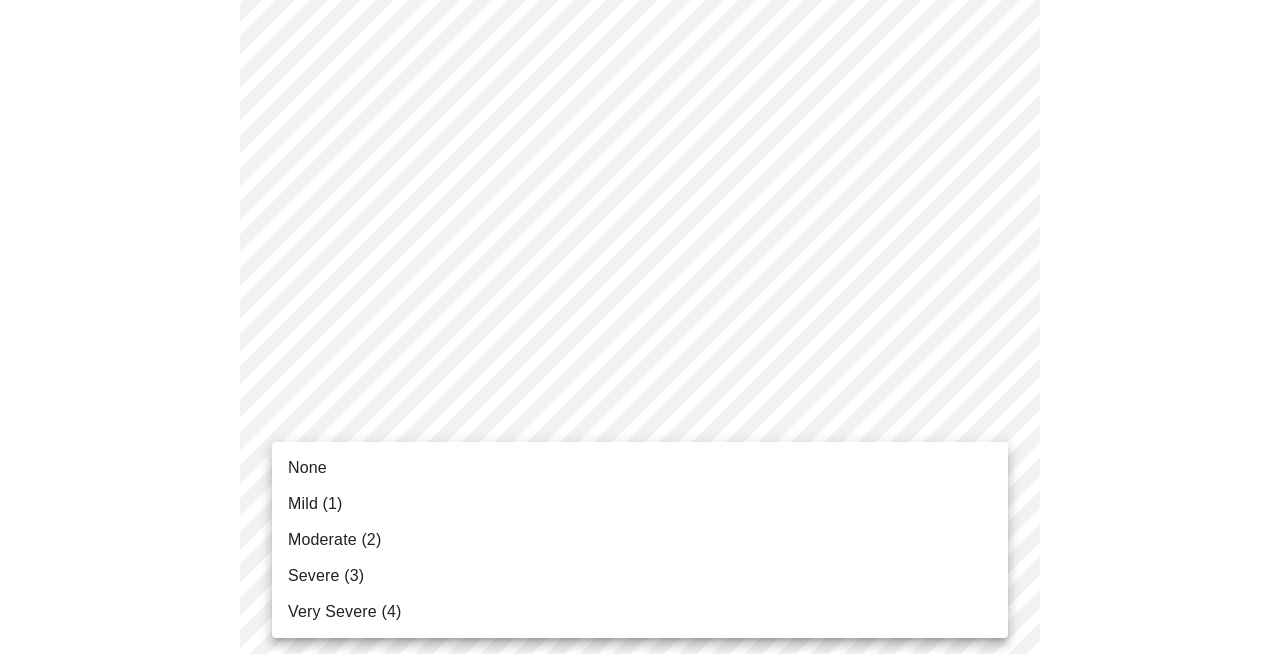 click on "MyMenopauseRx Appointments Messaging Labs 1 Uploads Medications Community Refer a Friend Hi [FIRST]   Intake Questions for Thu, Aug 7th 2025 @ 1:40pm-2:00pm 3  /  13 Settings Billing Invoices Log out None Mild (1) Moderate (2) Severe (3) Very Severe (4)" at bounding box center (640, 905) 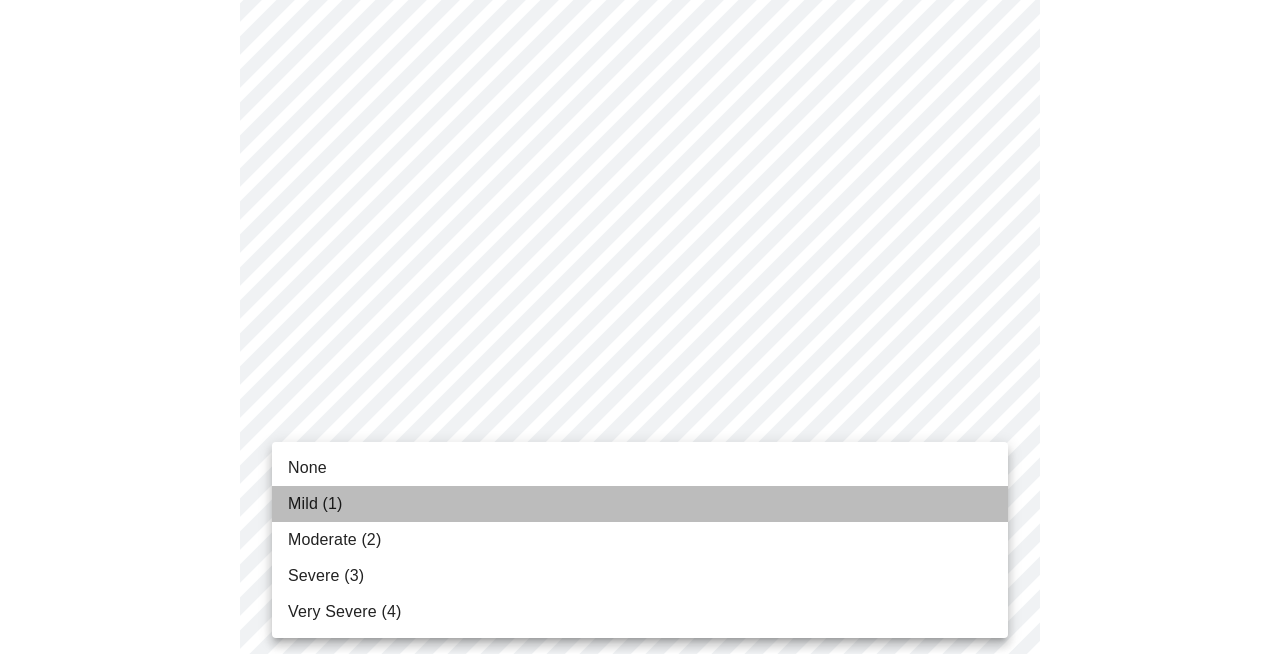 click on "Mild (1)" at bounding box center (640, 504) 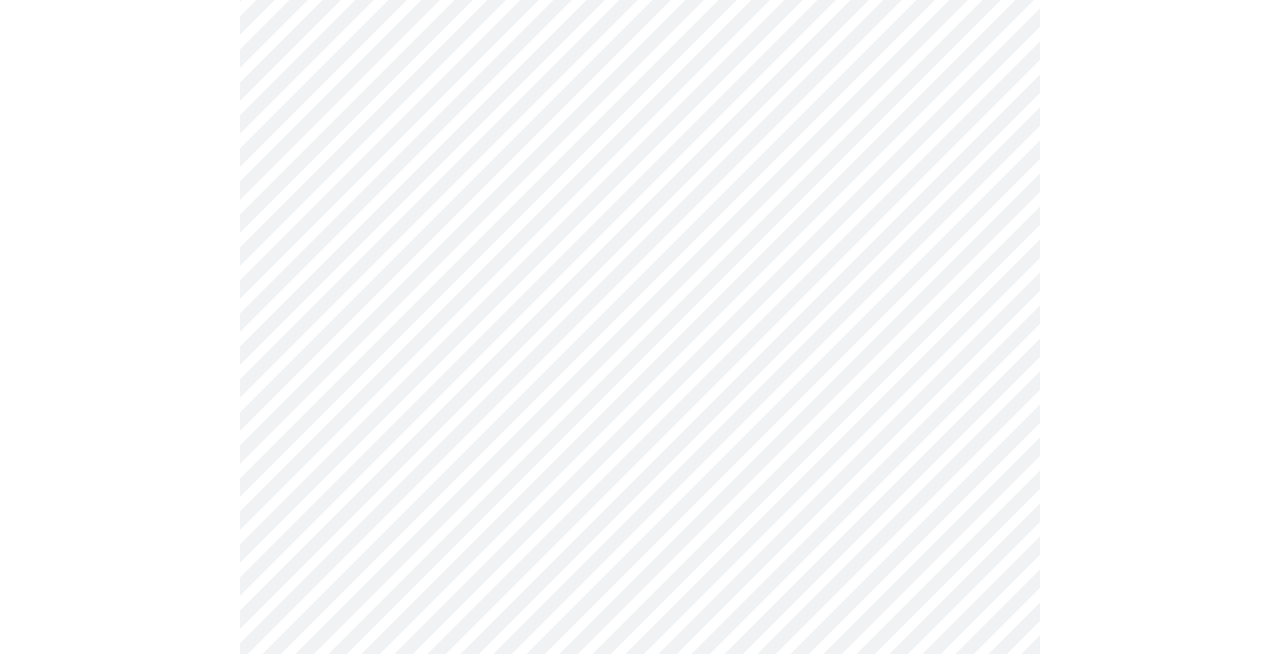 scroll, scrollTop: 471, scrollLeft: 0, axis: vertical 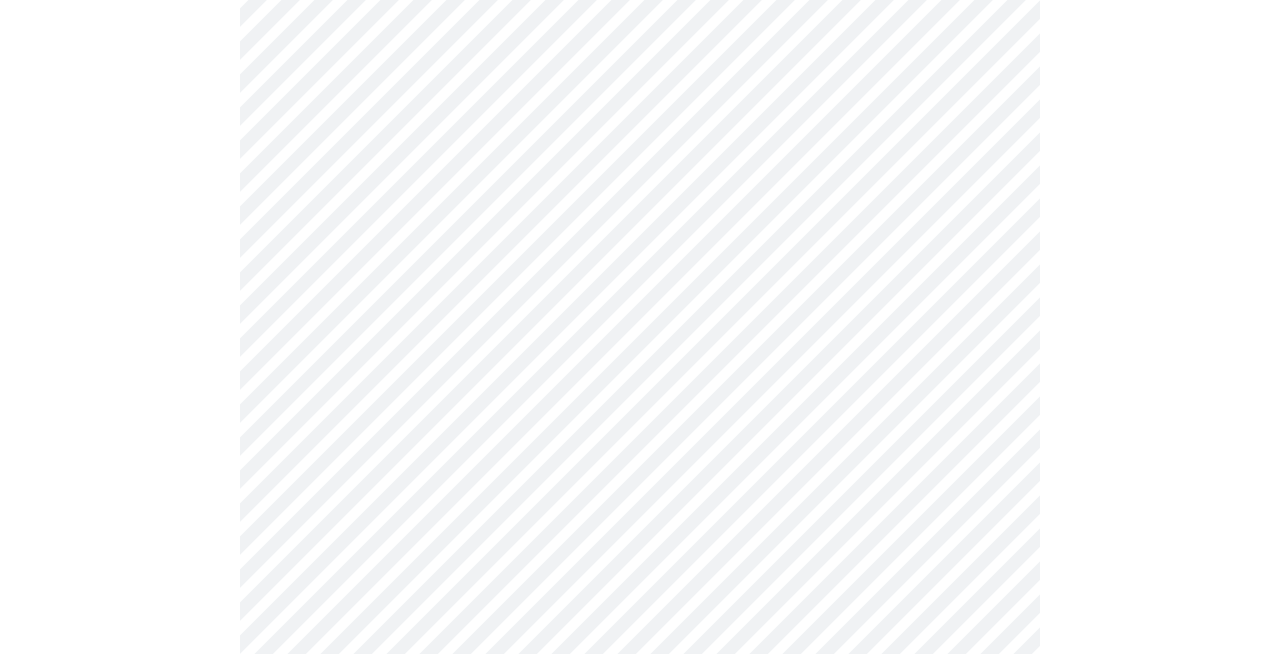 click on "MyMenopauseRx Appointments Messaging Labs 1 Uploads Medications Community Refer a Friend Hi [FIRST]   Intake Questions for Thu, Aug 7th 2025 @ 1:40pm-2:00pm 3  /  13 Settings Billing Invoices Log out" at bounding box center [640, 767] 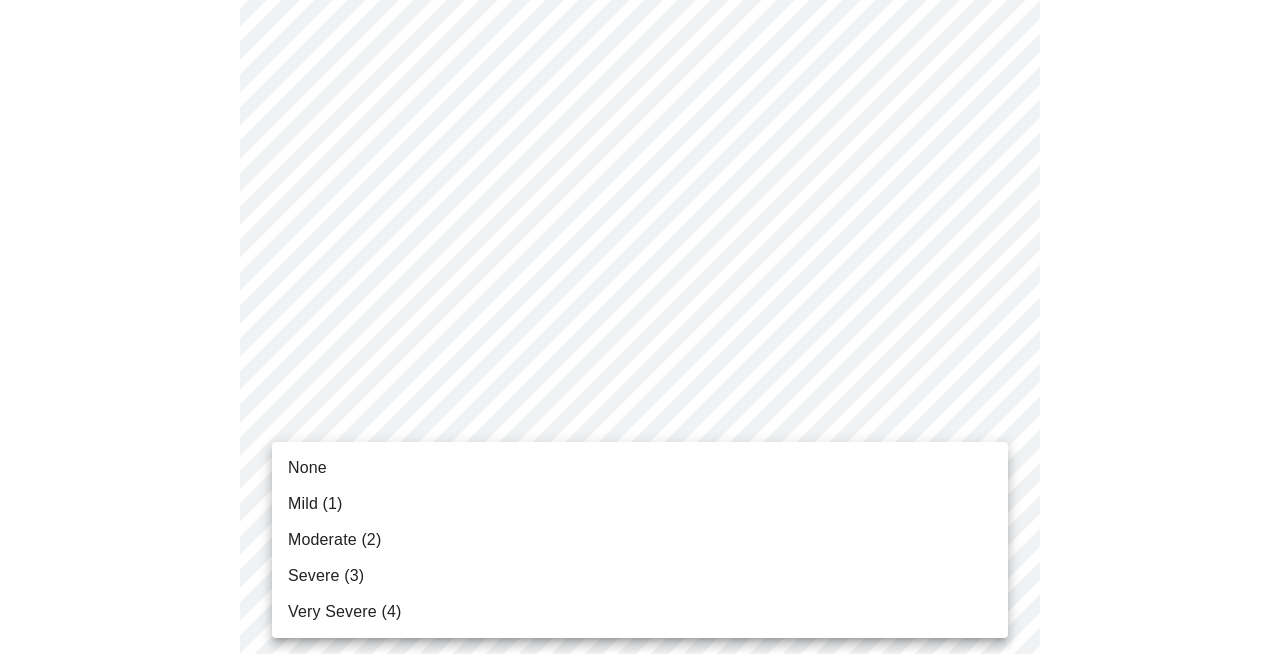 click on "Mild (1)" at bounding box center (640, 504) 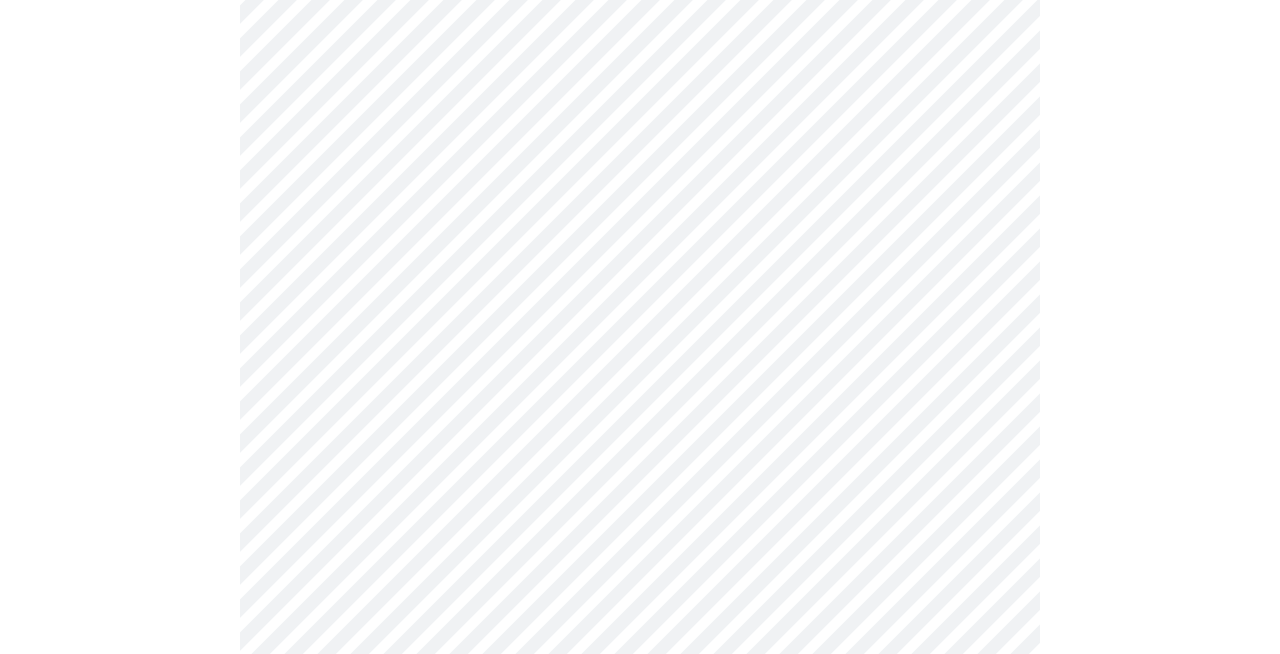 scroll, scrollTop: 616, scrollLeft: 0, axis: vertical 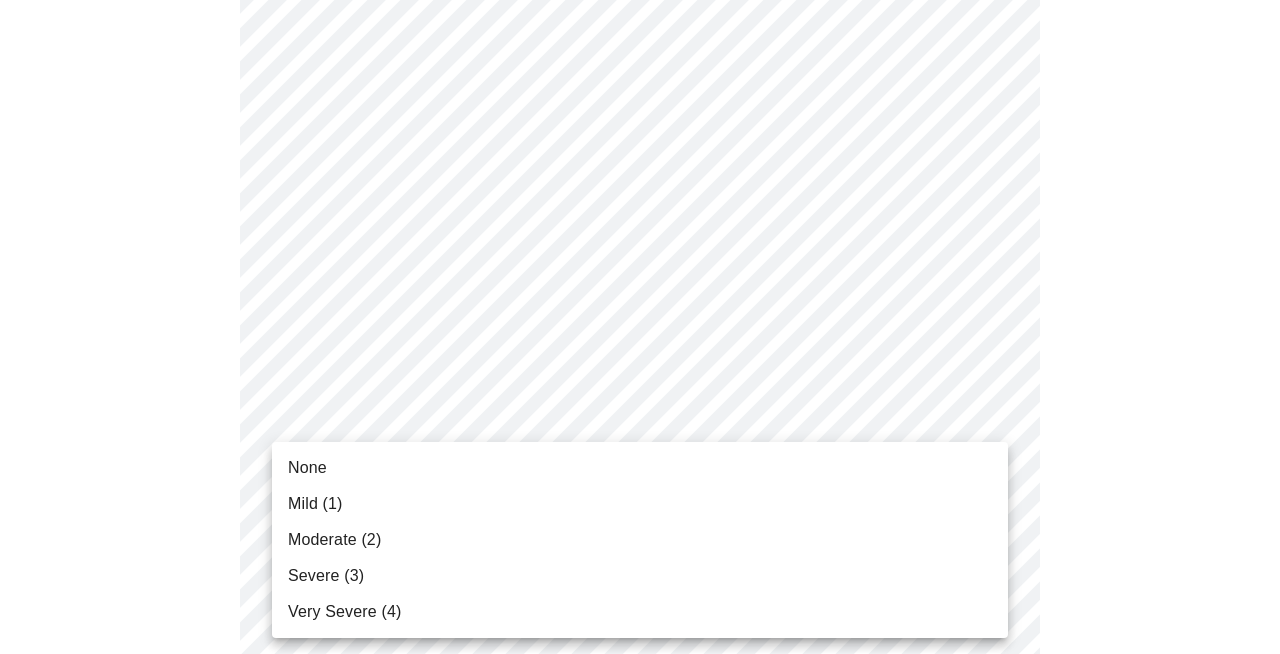 click on "MyMenopauseRx Appointments Messaging Labs 1 Uploads Medications Community Refer a Friend Hi [FIRST]   Intake Questions for Thu, Aug 7th 2025 @ 1:40pm-2:00pm 3  /  13 Settings Billing Invoices Log out None Mild (1) Moderate (2) Severe (3) Very Severe (4)" at bounding box center [640, 612] 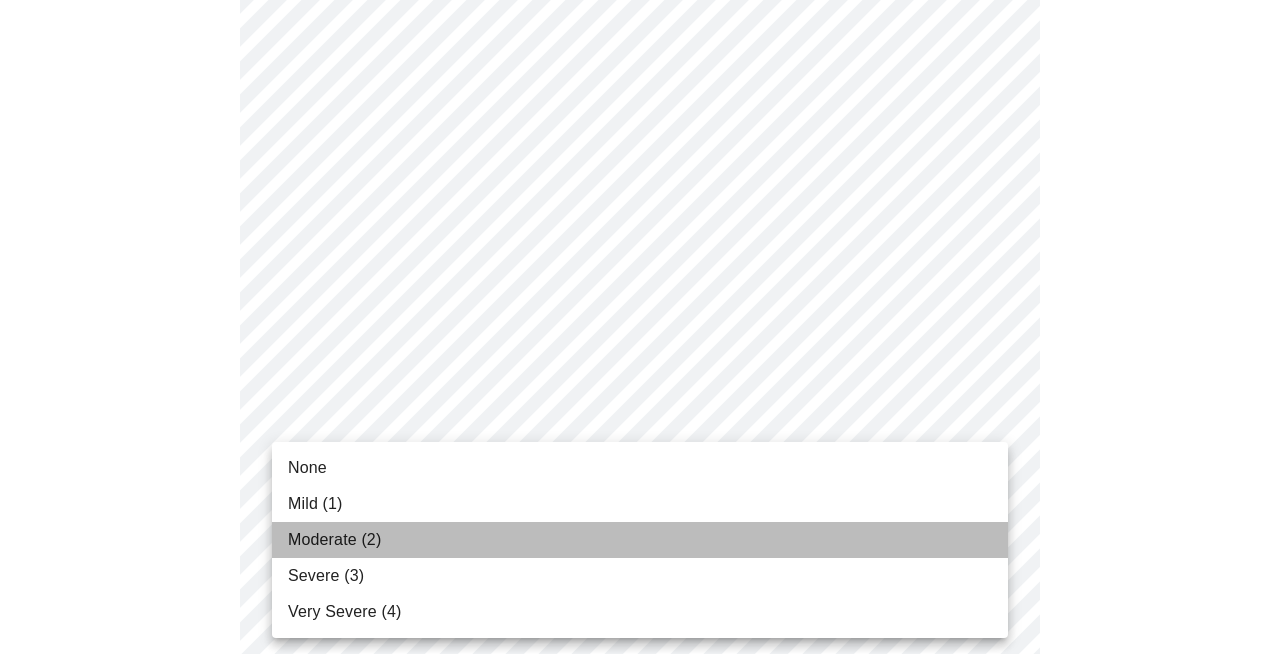 click on "Moderate (2)" at bounding box center (640, 540) 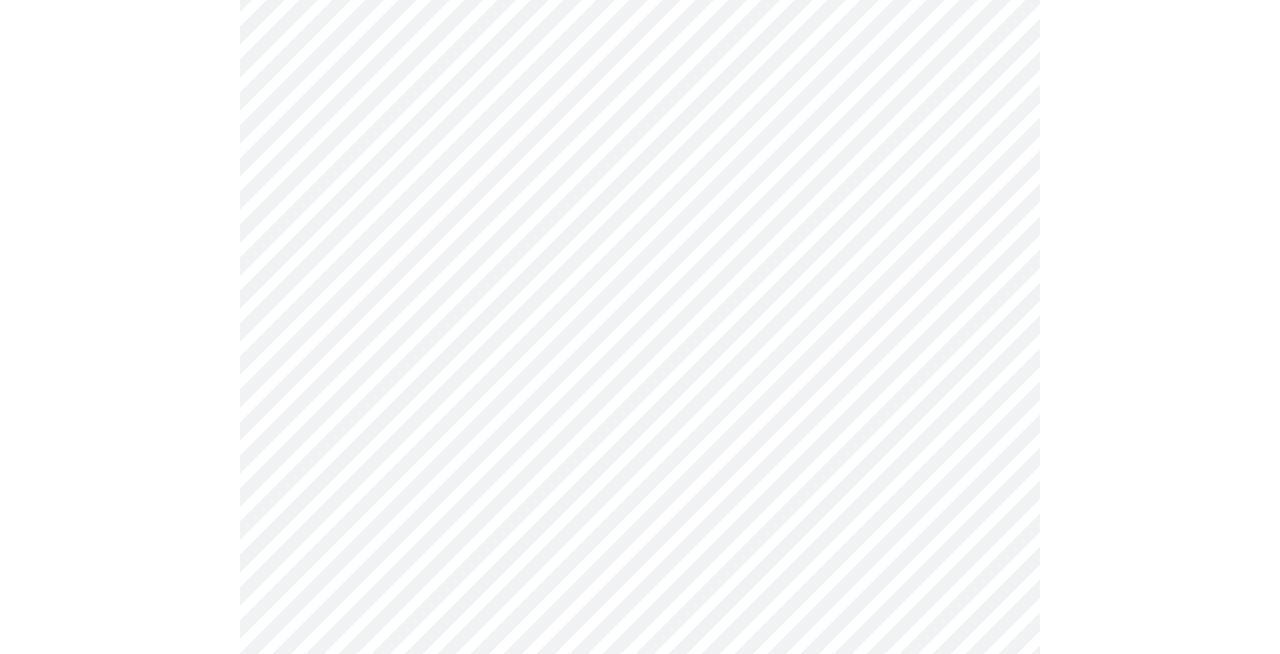 scroll, scrollTop: 756, scrollLeft: 0, axis: vertical 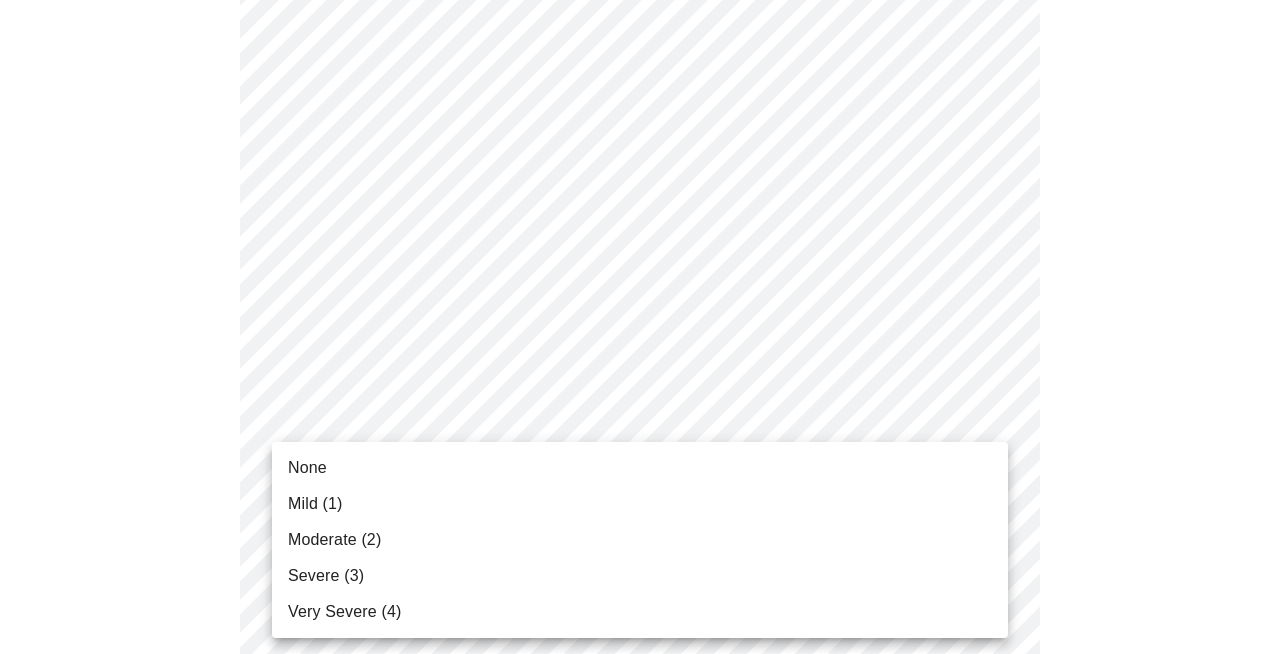 click on "MyMenopauseRx Appointments Messaging Labs 1 Uploads Medications Community Refer a Friend Hi [FIRST]   Intake Questions for Thu, Aug 7th 2025 @ 1:40pm-2:00pm 3  /  13 Settings Billing Invoices Log out None Mild (1) Moderate (2) Severe (3) Very Severe (4)" at bounding box center [640, 461] 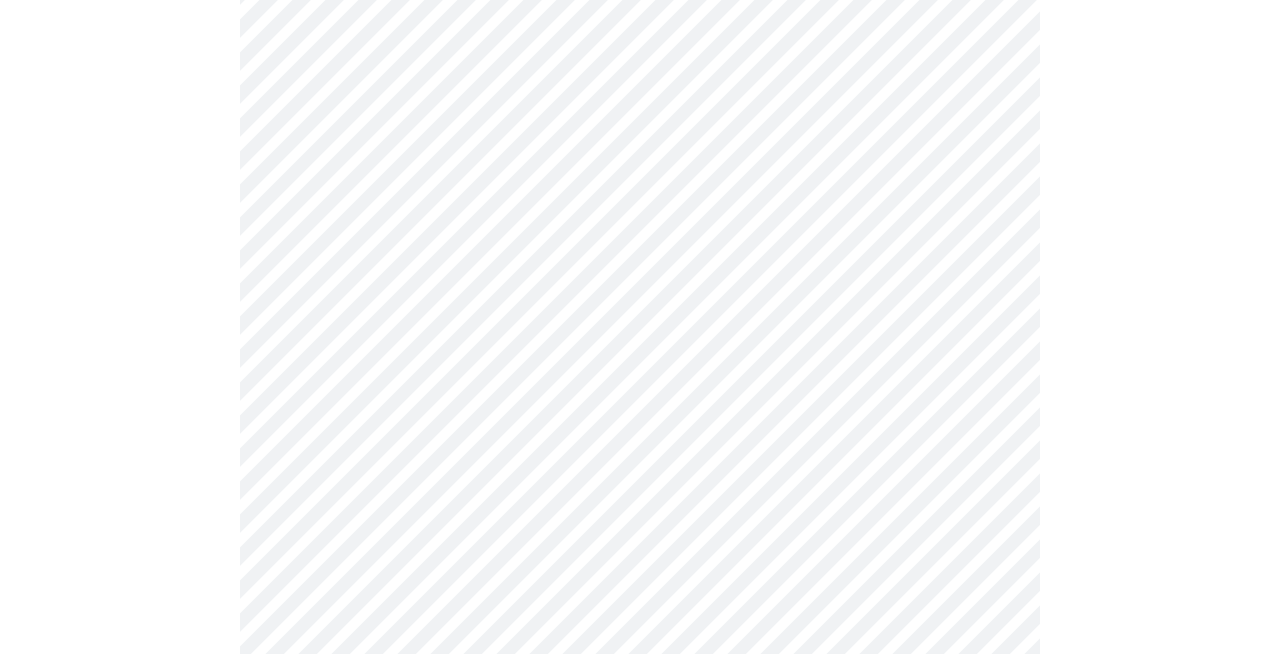 scroll, scrollTop: 897, scrollLeft: 0, axis: vertical 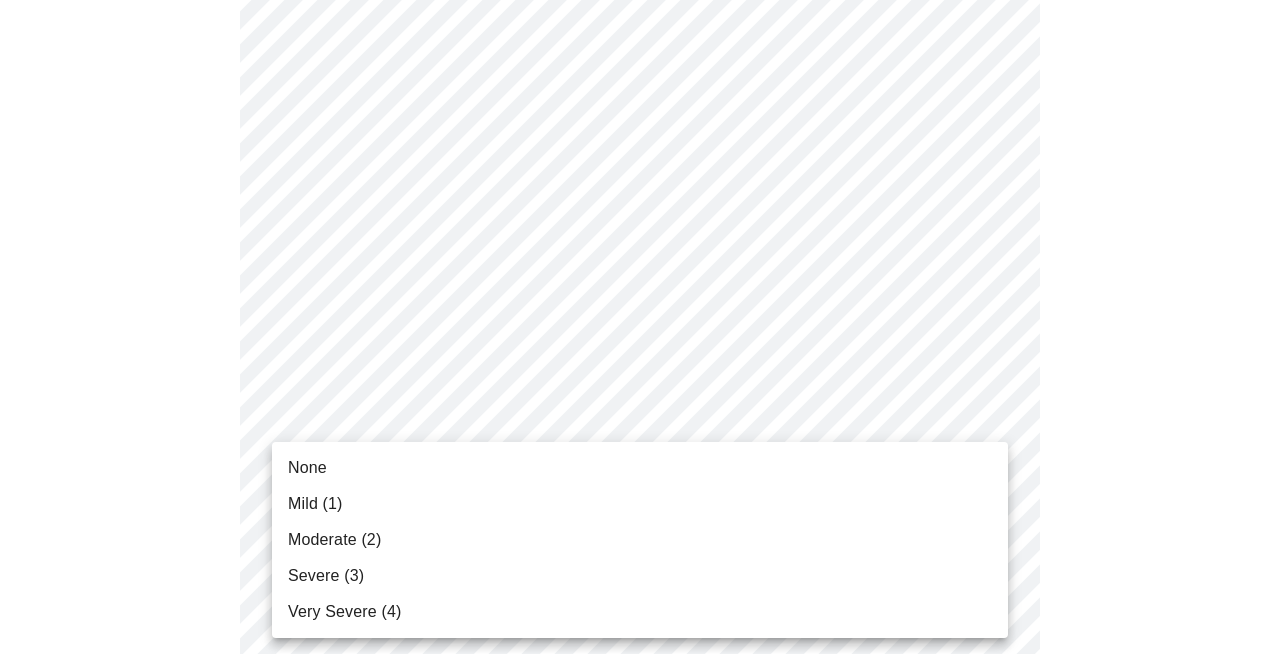 click on "MyMenopauseRx Appointments Messaging Labs 1 Uploads Medications Community Refer a Friend Hi [FIRST]   Intake Questions for Thu, Aug 7th 2025 @ 1:40pm-2:00pm 3  /  13 Settings Billing Invoices Log out None Mild (1) Moderate (2) Severe (3) Very Severe (4)" at bounding box center (640, 309) 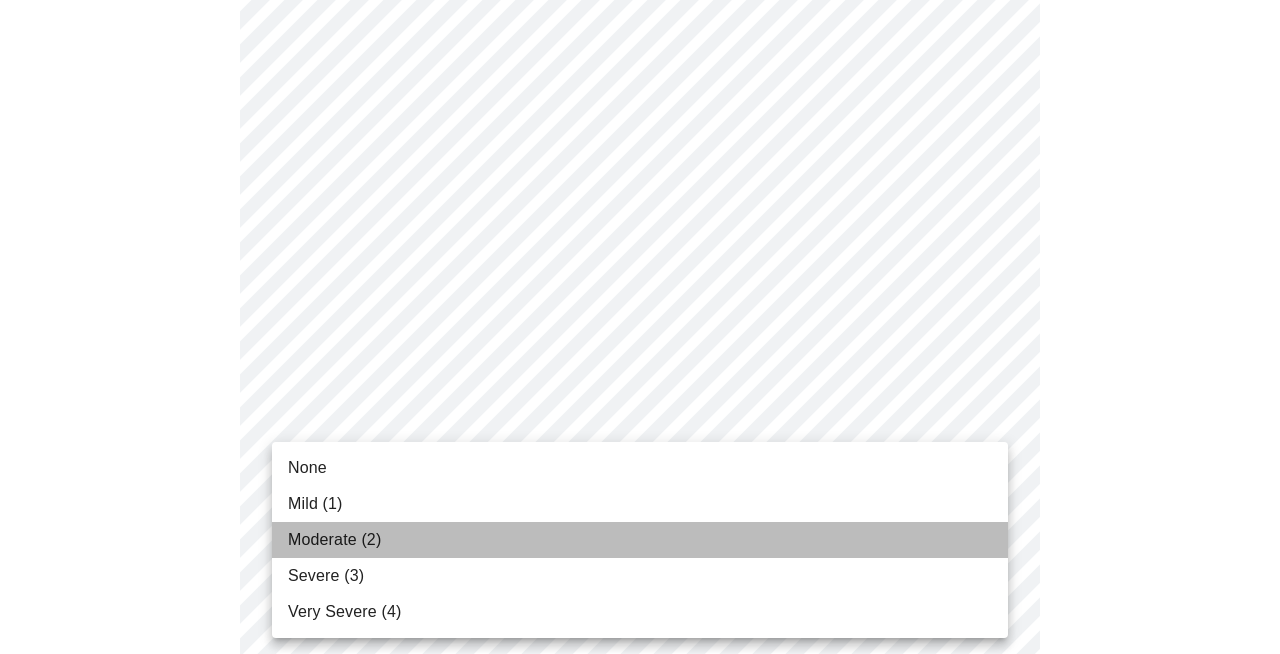 click on "Moderate (2)" at bounding box center (640, 540) 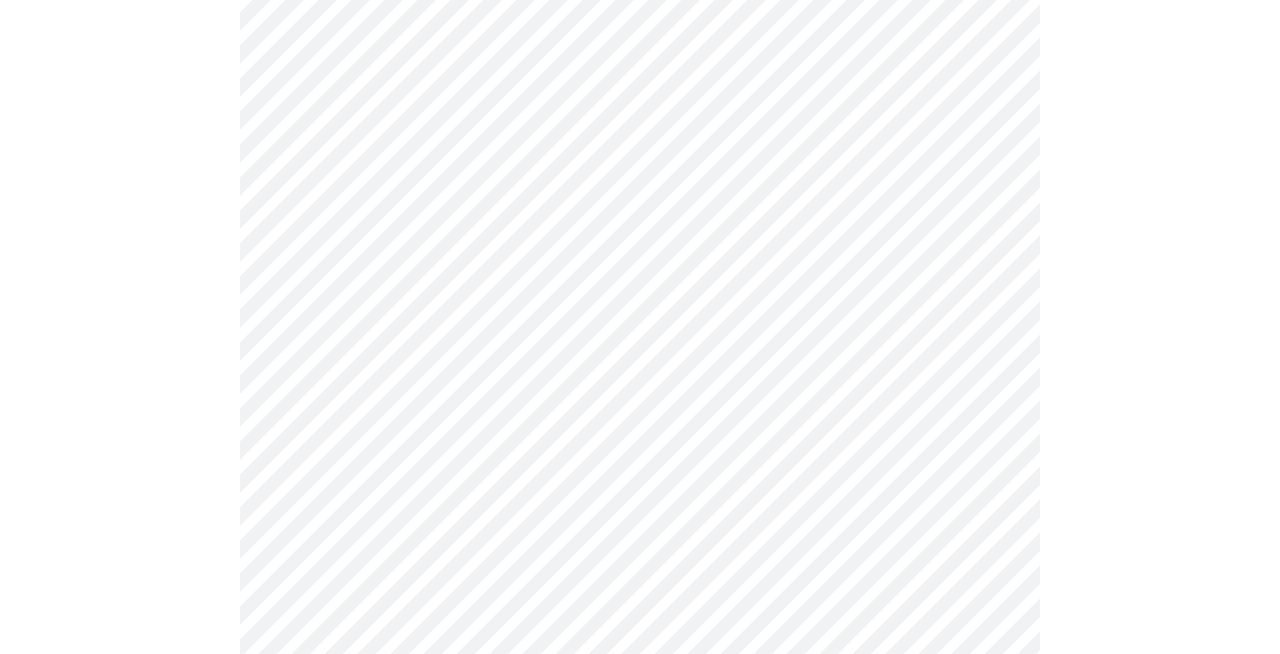 scroll, scrollTop: 1029, scrollLeft: 0, axis: vertical 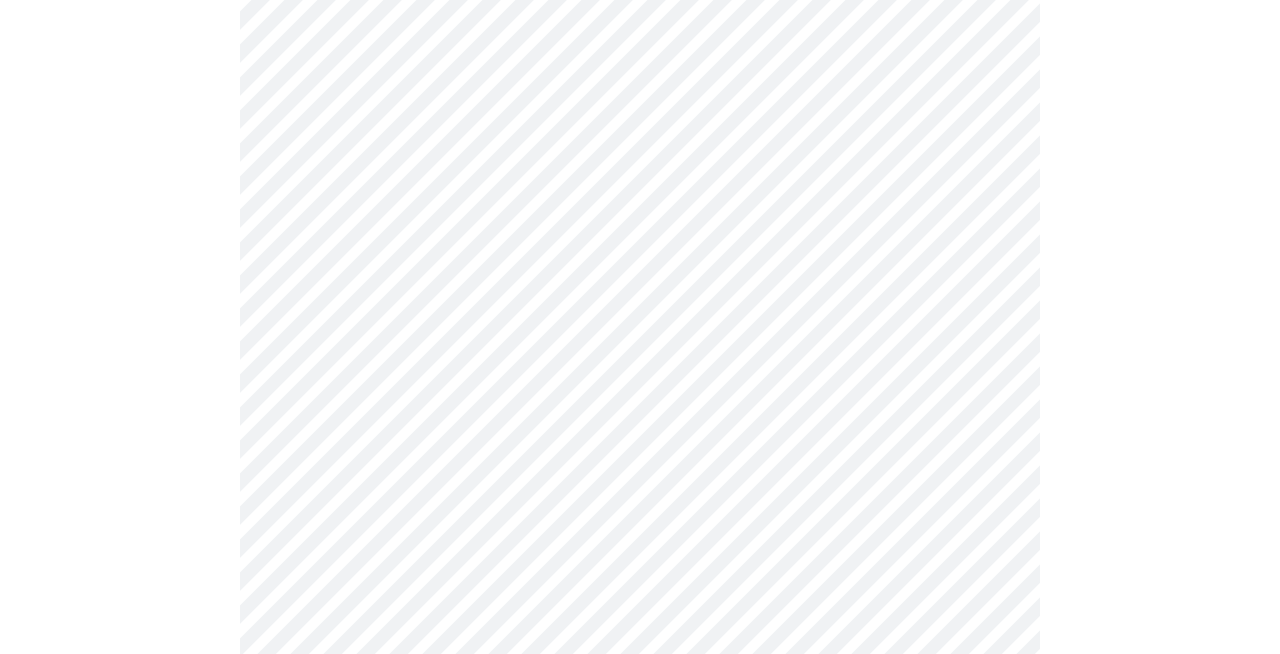 click on "MyMenopauseRx Appointments Messaging Labs 1 Uploads Medications Community Refer a Friend Hi [FIRST]   Intake Questions for Thu, Aug 7th 2025 @ 1:40pm-2:00pm 3  /  13 Settings Billing Invoices Log out" at bounding box center (640, 166) 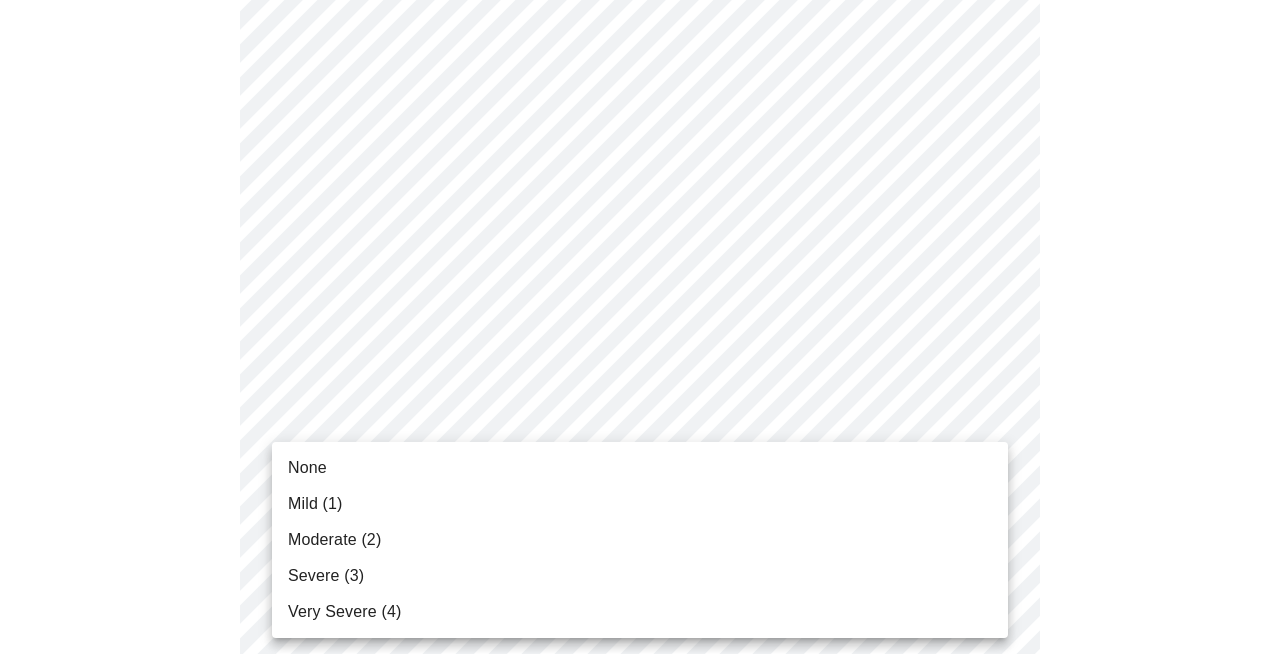 click on "Moderate (2)" at bounding box center [640, 540] 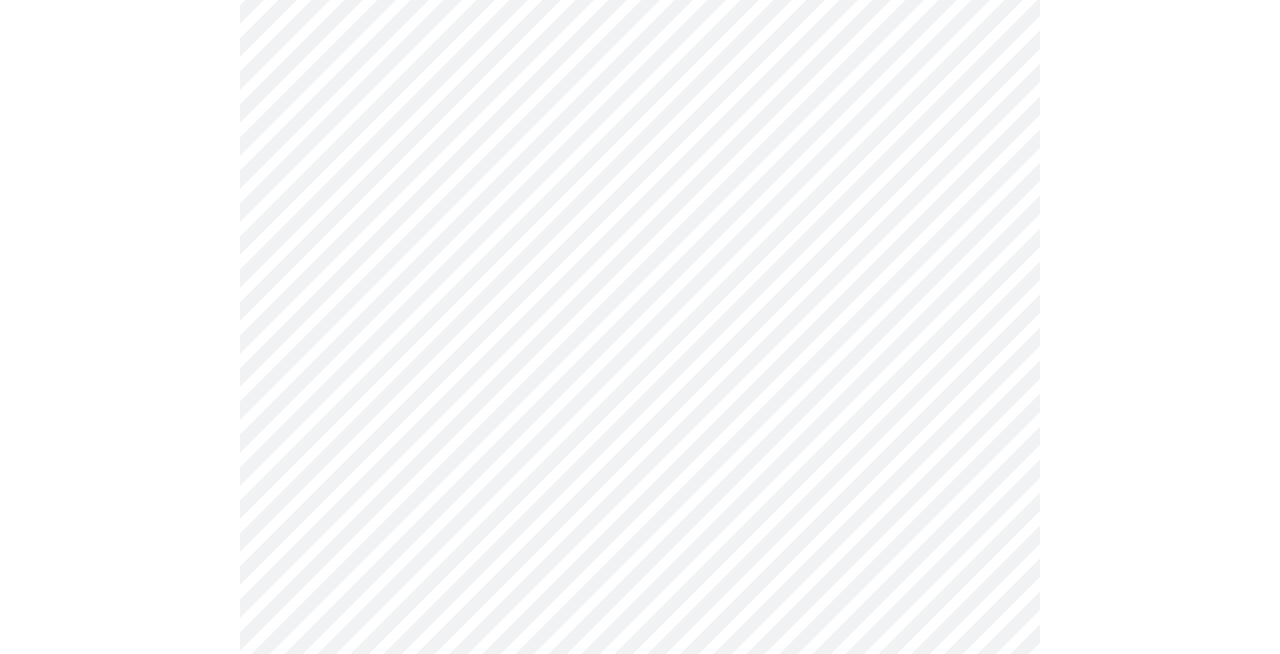 scroll, scrollTop: 1176, scrollLeft: 0, axis: vertical 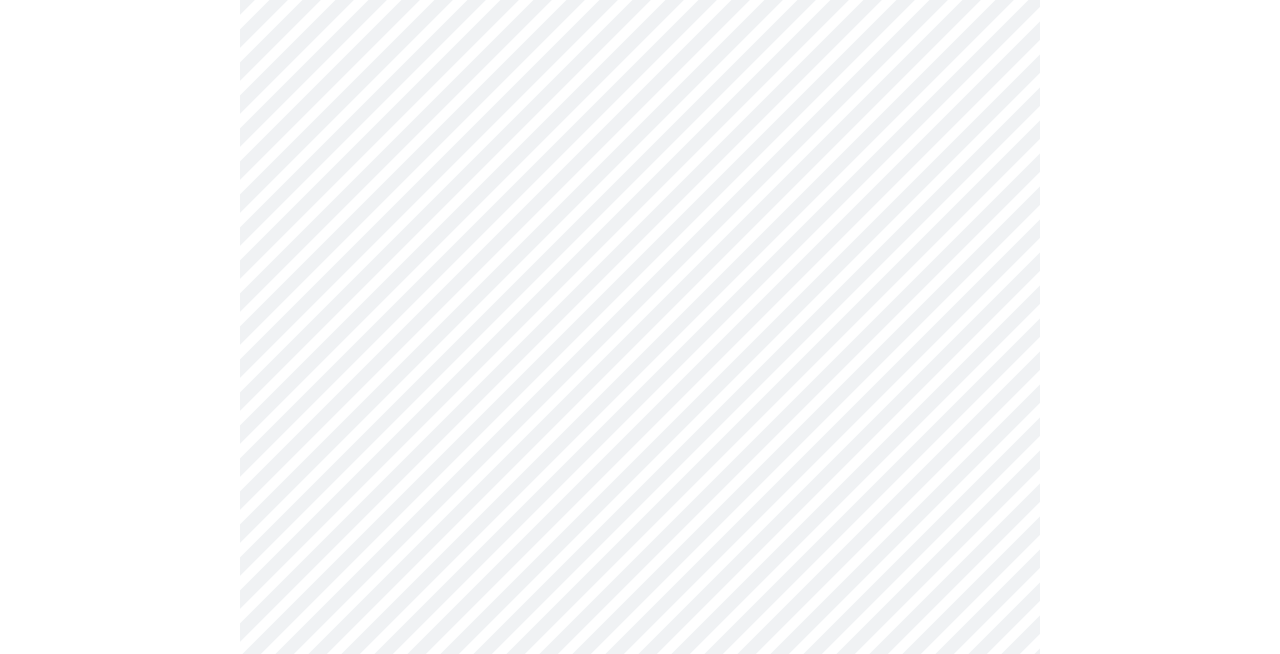 click on "MyMenopauseRx Appointments Messaging Labs 1 Uploads Medications Community Refer a Friend Hi [FIRST]   Intake Questions for Thu, Aug 7th 2025 @ 1:40pm-2:00pm 3  /  13 Settings Billing Invoices Log out" at bounding box center (640, 9) 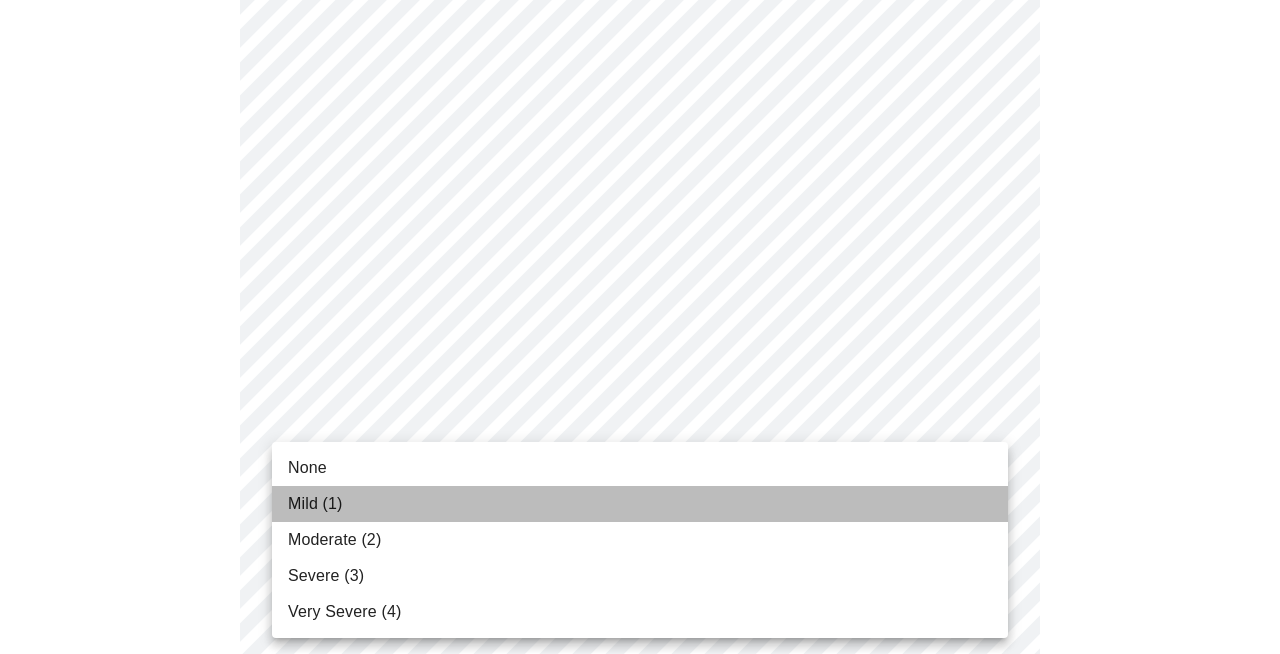 click on "Mild (1)" at bounding box center (640, 504) 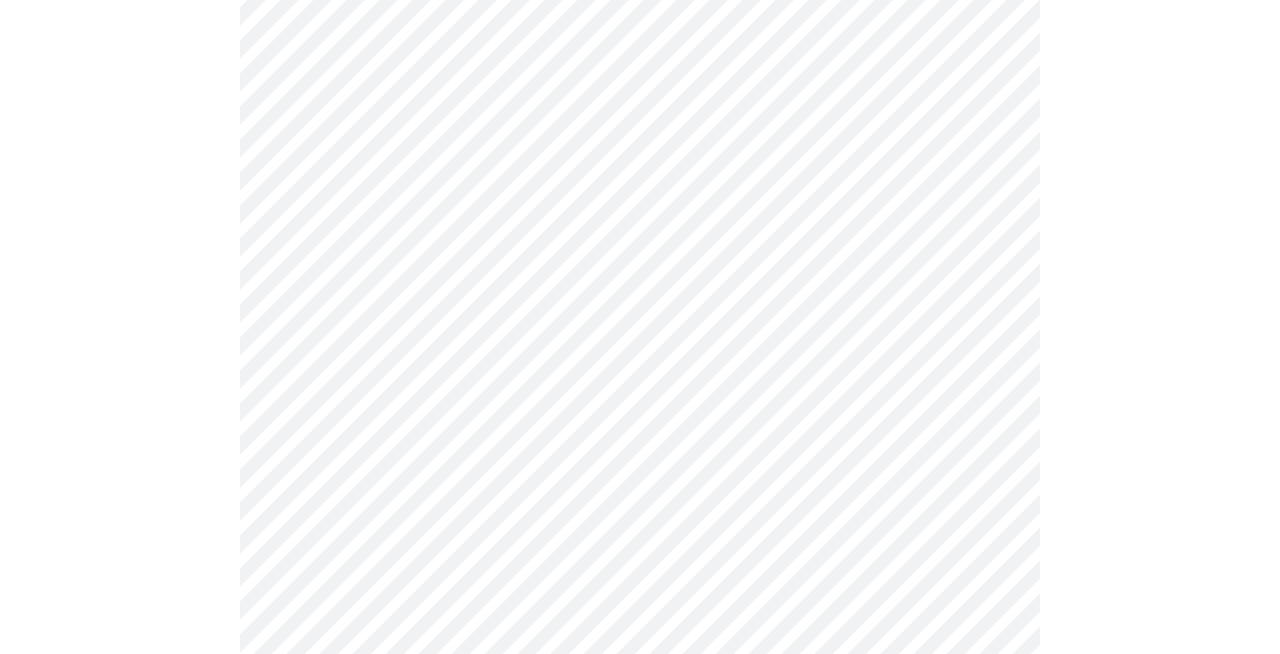 scroll, scrollTop: 1333, scrollLeft: 0, axis: vertical 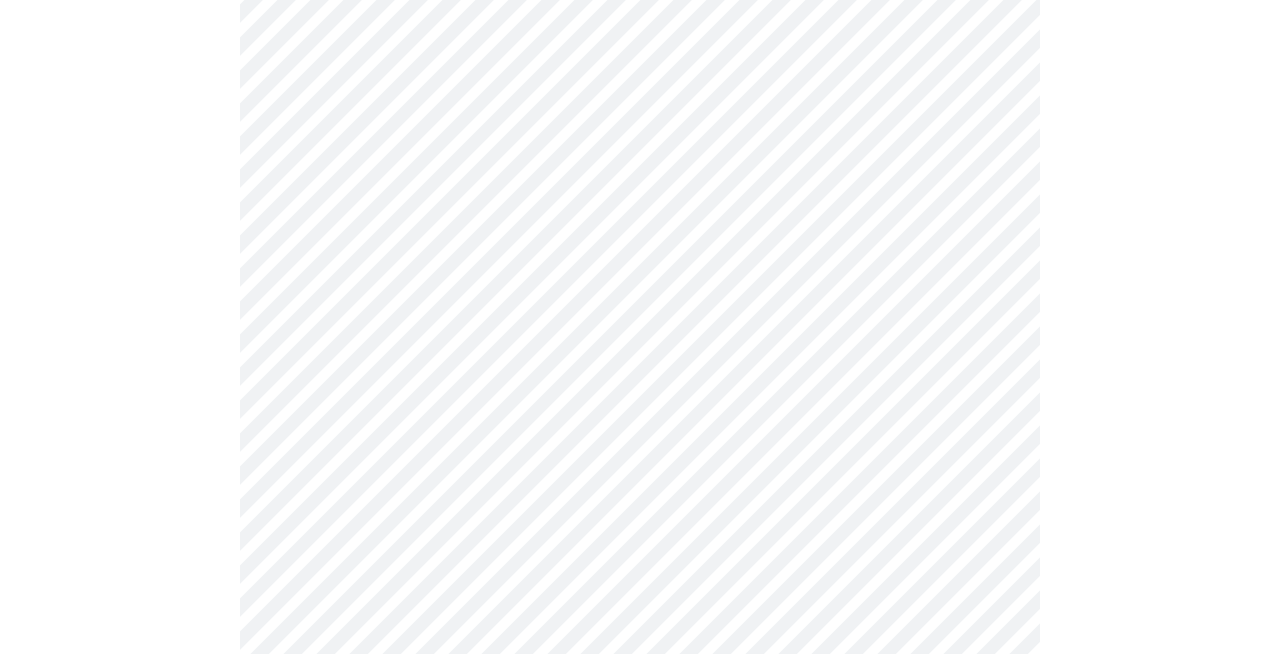 click on "MyMenopauseRx Appointments Messaging Labs 1 Uploads Medications Community Refer a Friend Hi [FIRST]   Intake Questions for Thu, Aug 7th 2025 @ 1:40pm-2:00pm 3  /  13 Settings Billing Invoices Log out" at bounding box center (640, -159) 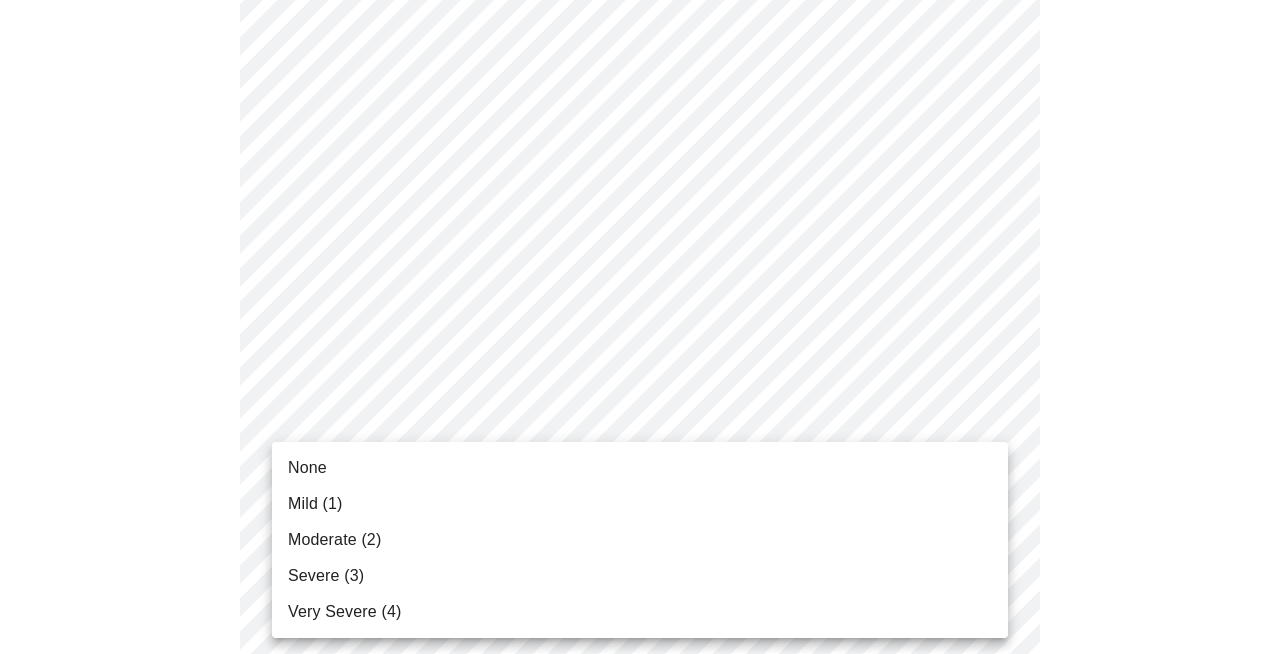 click on "Severe (3)" at bounding box center (640, 576) 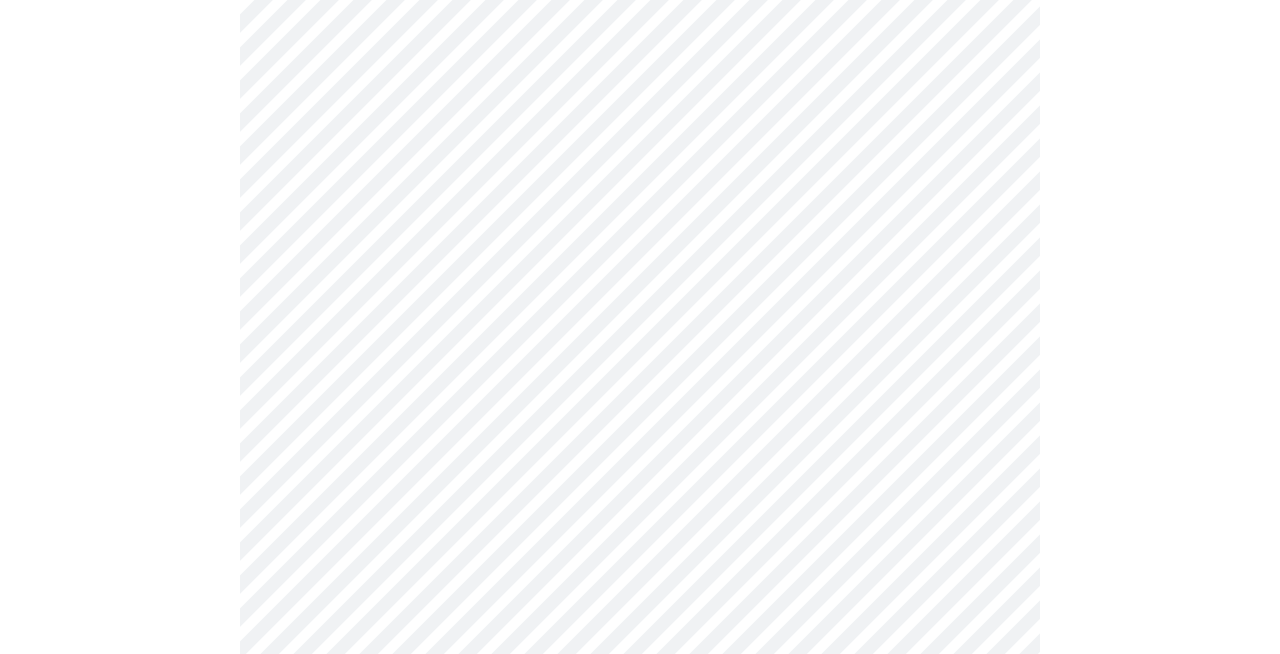 scroll, scrollTop: 715, scrollLeft: 0, axis: vertical 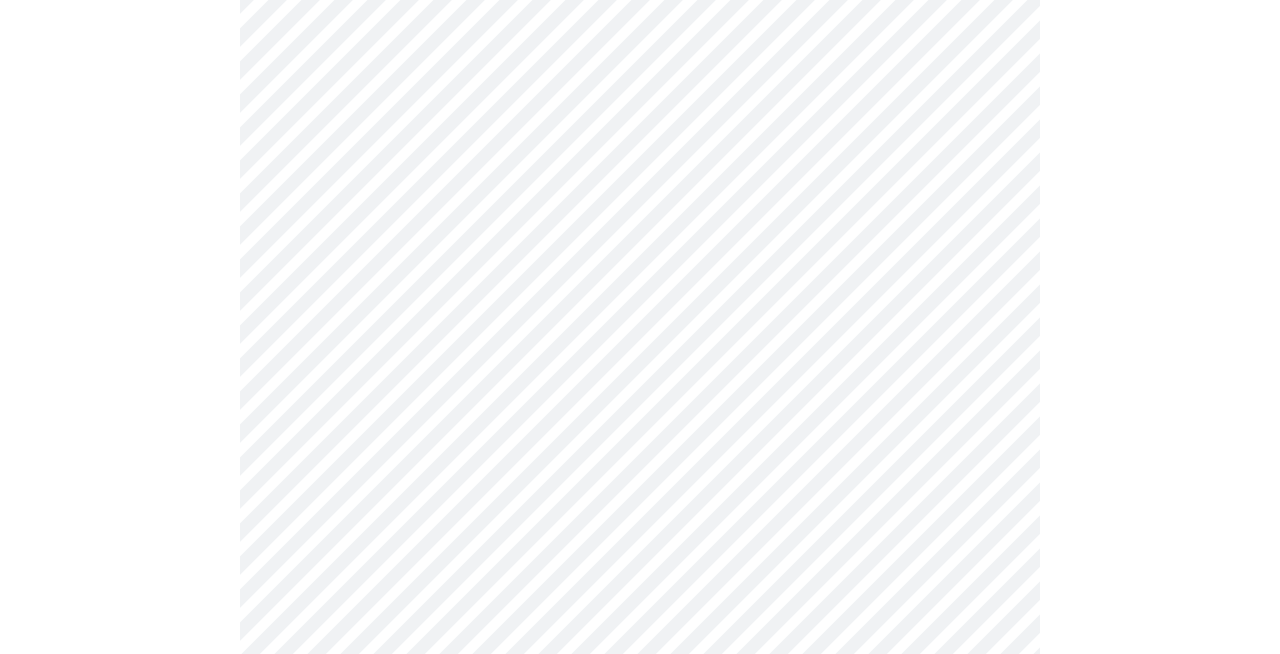 click on "MyMenopauseRx Appointments Messaging Labs 1 Uploads Medications Community Refer a Friend Hi [FIRST]   Intake Questions for Thu, Aug 7th 2025 @ 1:40pm-2:00pm 4  /  13 Settings Billing Invoices Log out" at bounding box center (640, 184) 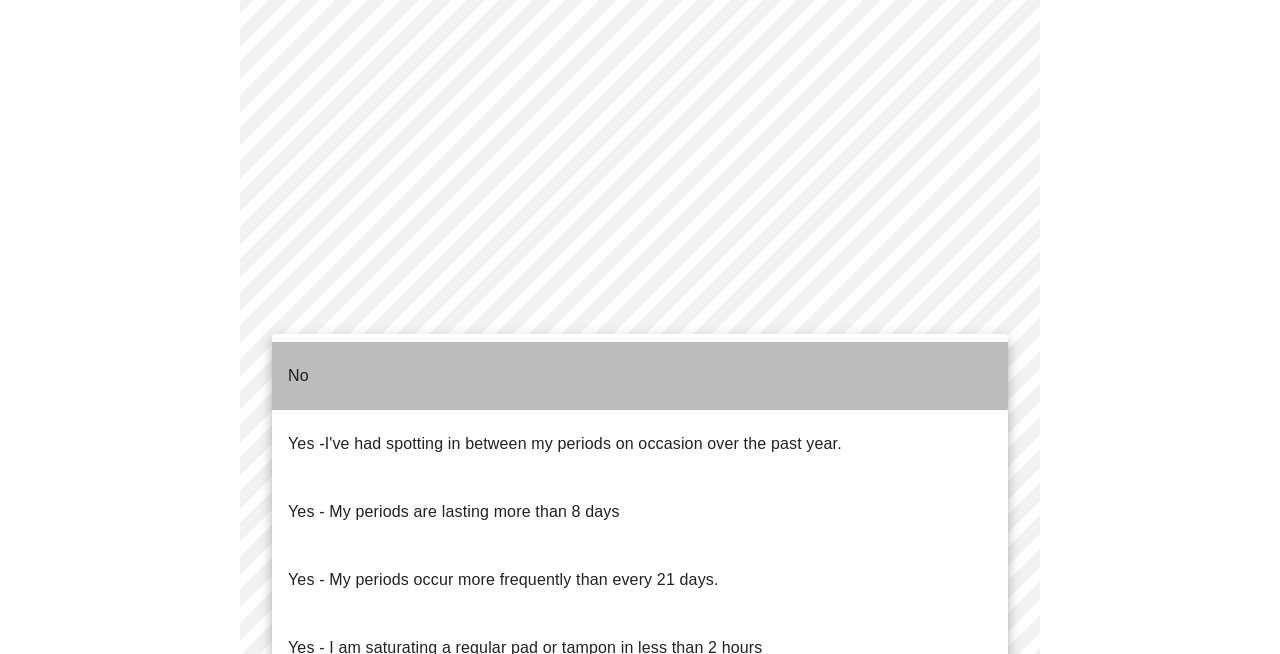 click on "No" at bounding box center (640, 376) 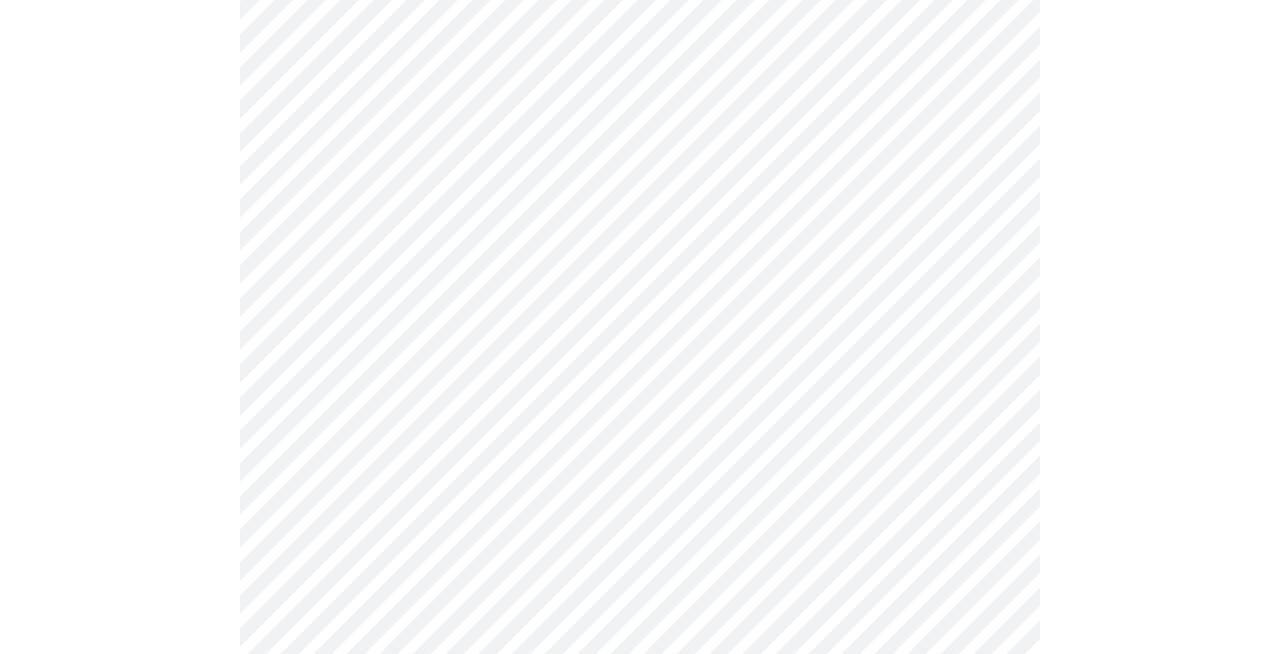 scroll, scrollTop: 776, scrollLeft: 0, axis: vertical 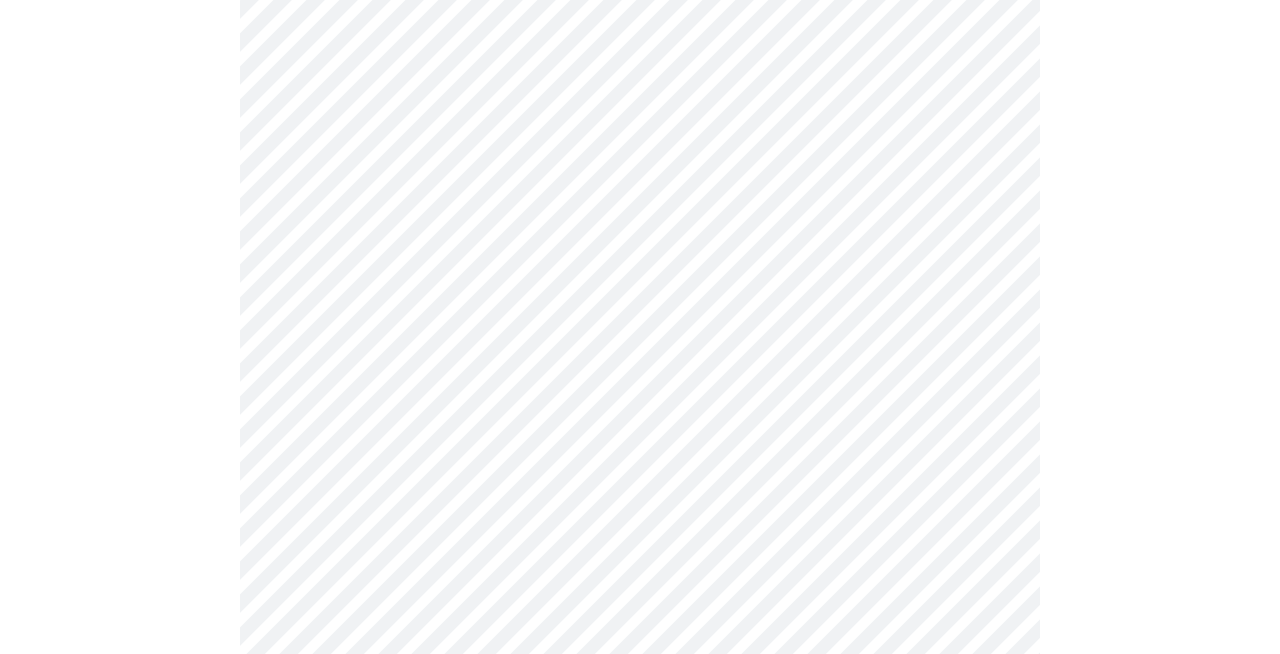 click on "MyMenopauseRx Appointments Messaging Labs 1 Uploads Medications Community Refer a Friend Hi [FIRST]   Intake Questions for Thu, Aug 7th 2025 @ 1:40pm-2:00pm 4  /  13 Settings Billing Invoices Log out" at bounding box center (640, 118) 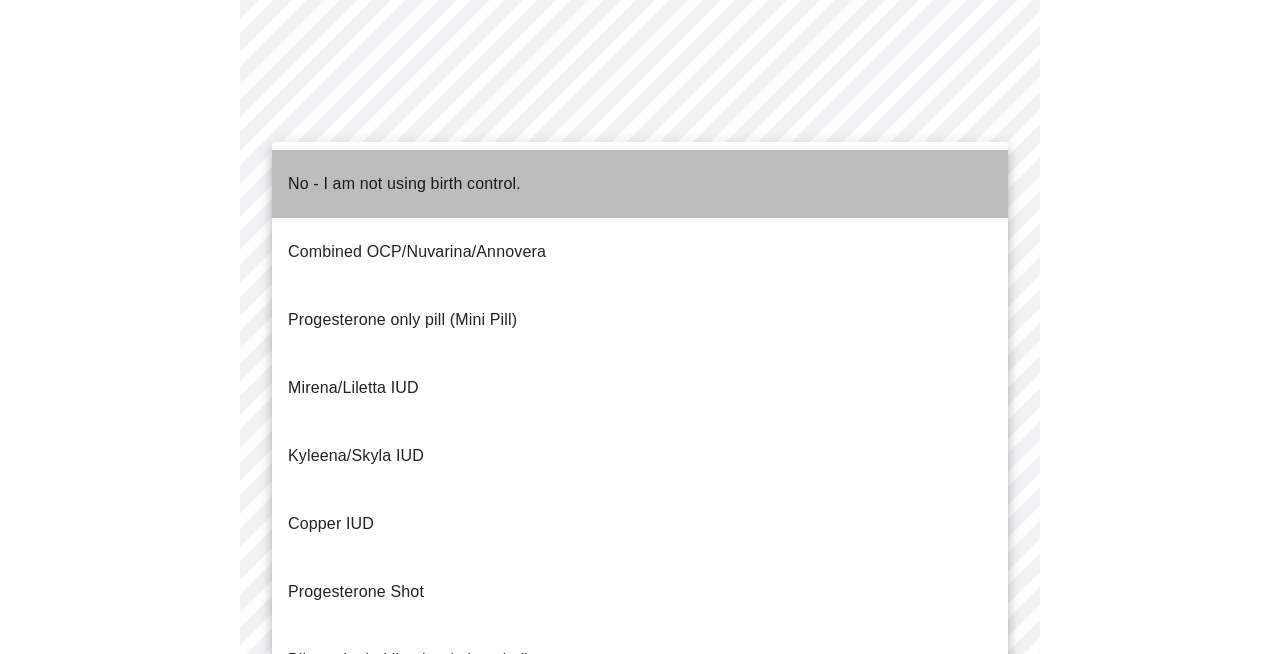 click on "No - I am not using birth control." at bounding box center (404, 184) 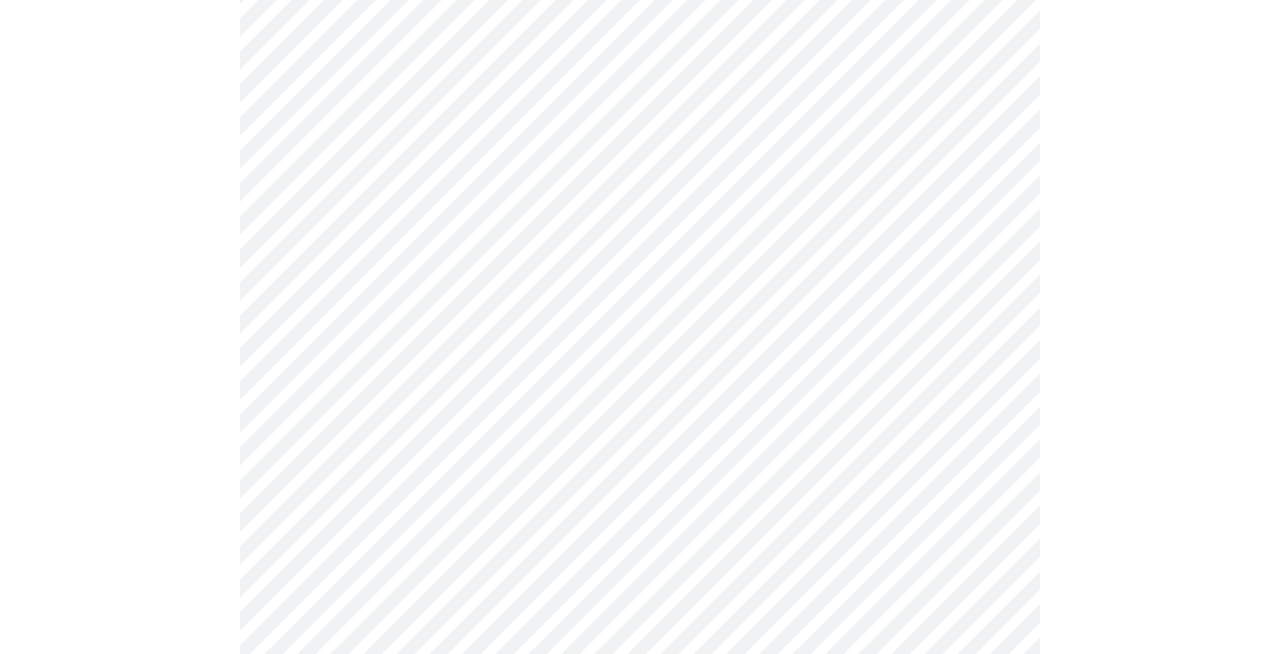 scroll, scrollTop: 1046, scrollLeft: 0, axis: vertical 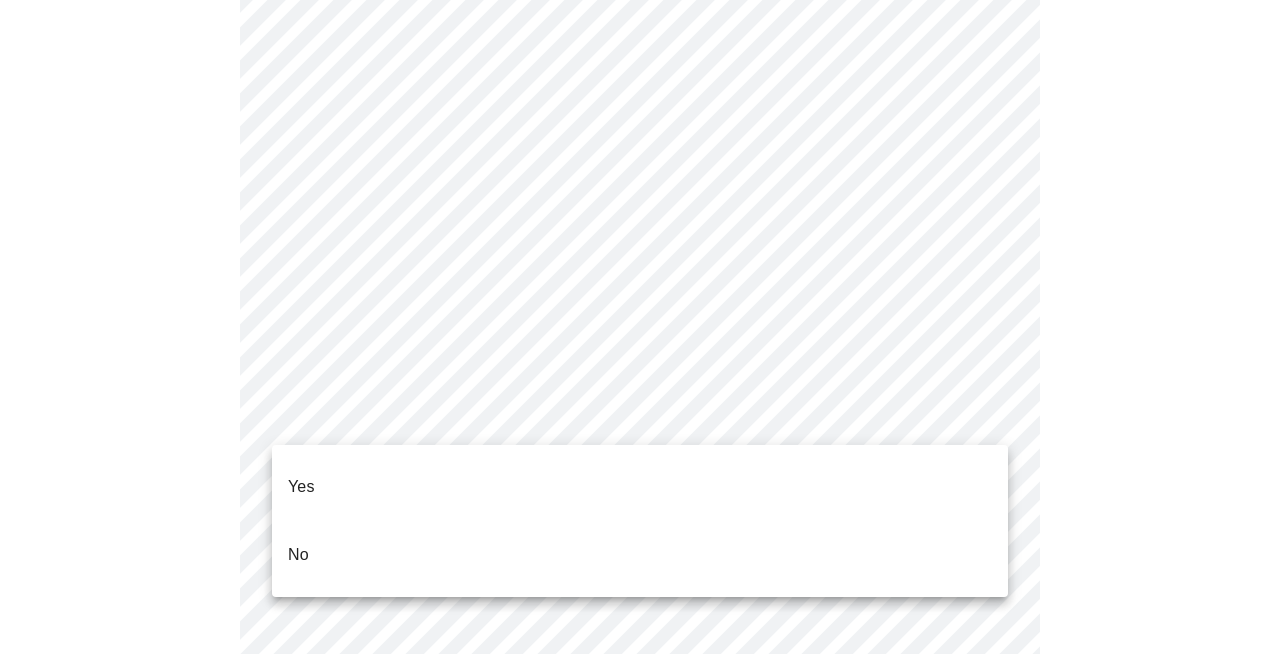 click on "MyMenopauseRx Appointments Messaging Labs 1 Uploads Medications Community Refer a Friend Hi [FIRST]   Intake Questions for Thu, Aug 7th 2025 @ 1:40pm-2:00pm 4  /  13 Settings Billing Invoices Log out Yes
No" at bounding box center (640, -158) 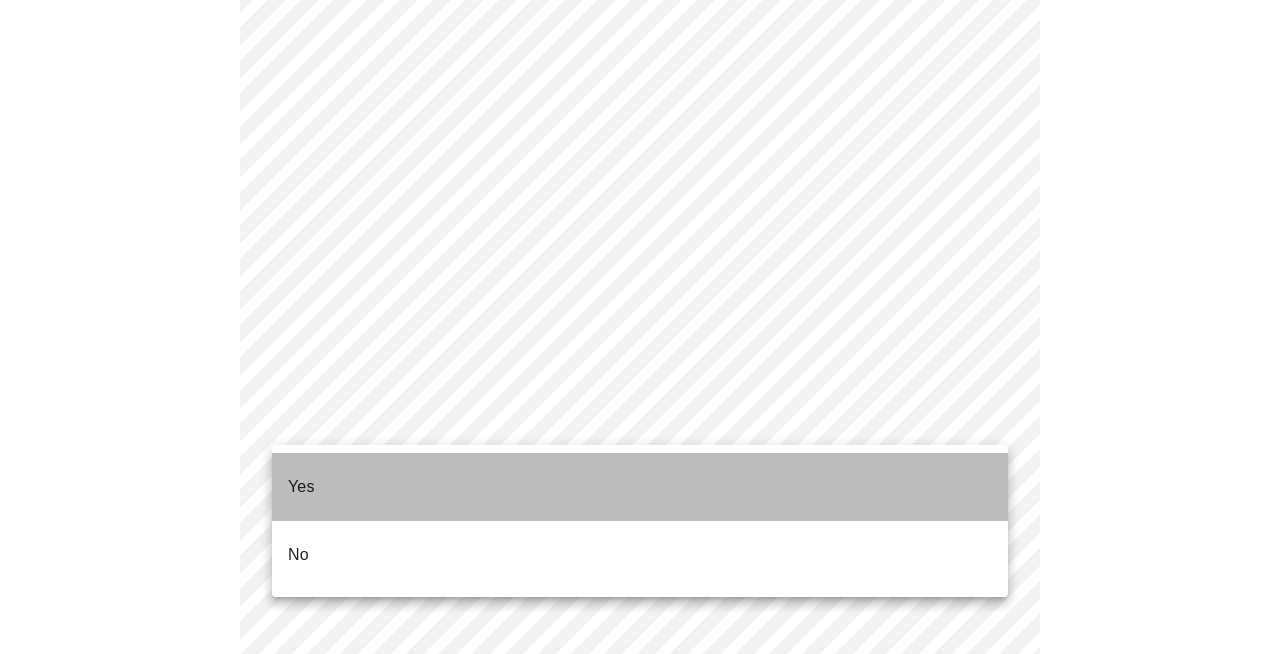 click on "Yes" at bounding box center (640, 487) 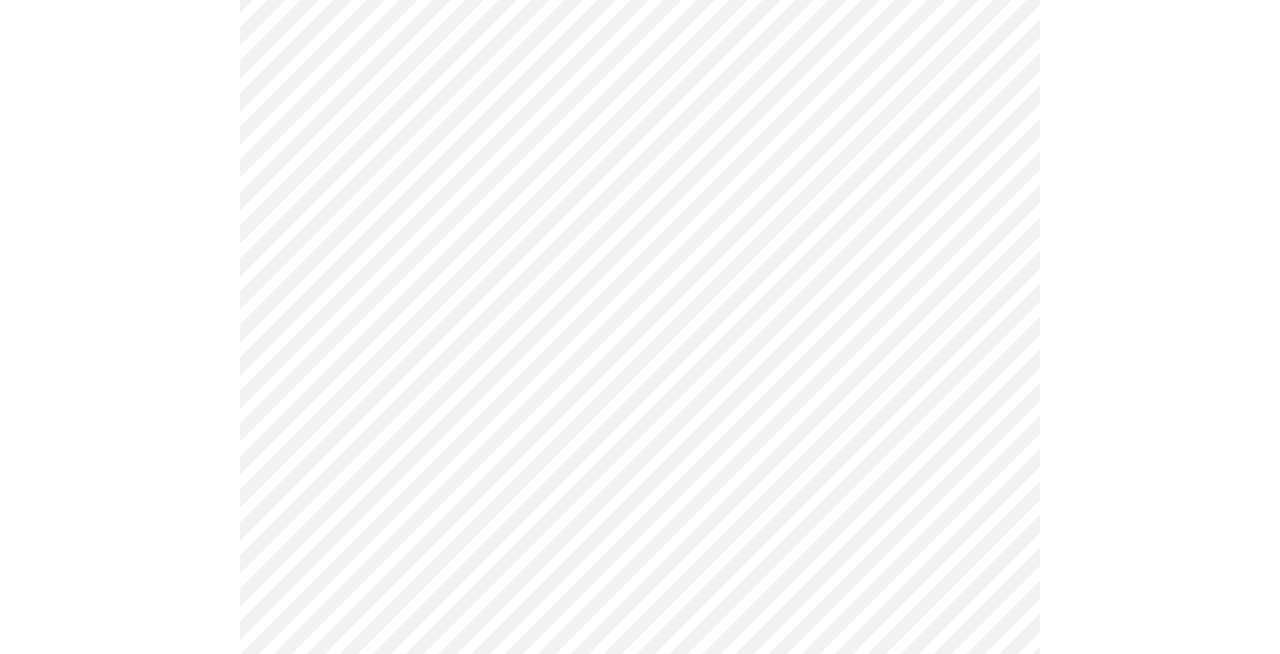 scroll, scrollTop: 1068, scrollLeft: 0, axis: vertical 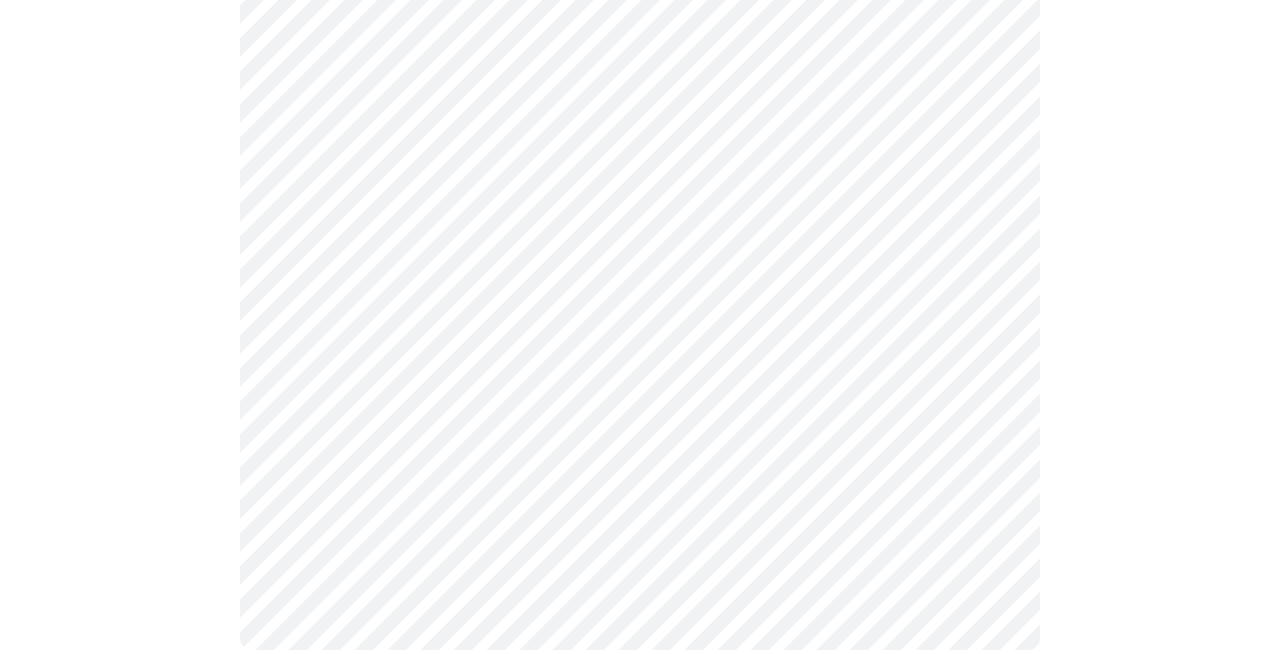 click on "MyMenopauseRx Appointments Messaging Labs 1 Uploads Medications Community Refer a Friend Hi [FIRST]   Intake Questions for Thu, Aug 7th 2025 @ 1:40pm-2:00pm 4  /  13 Settings Billing Invoices Log out" at bounding box center [640, -185] 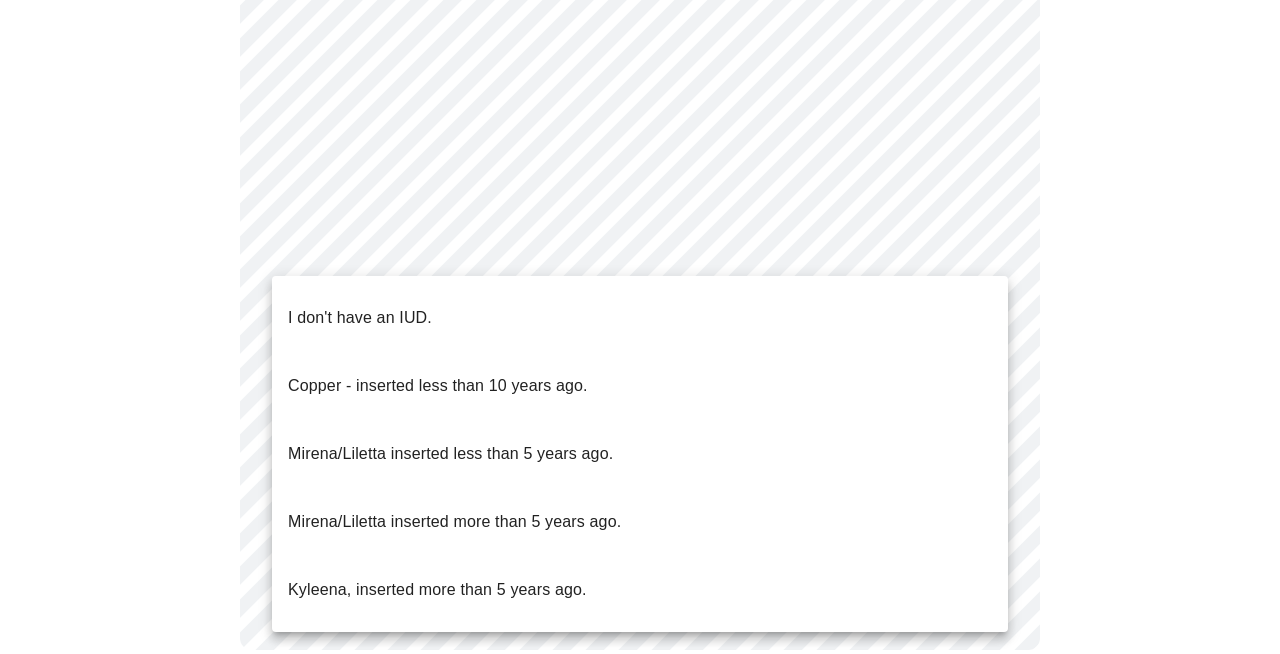 click on "I don't have an IUD." at bounding box center (640, 318) 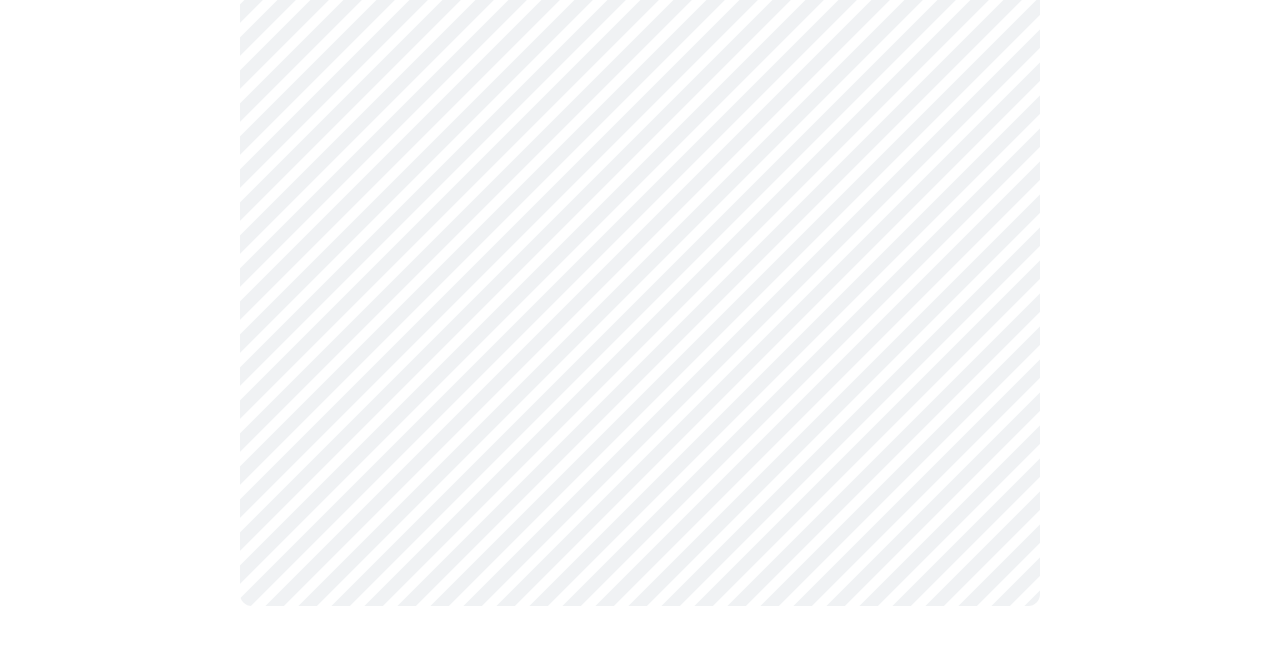 scroll, scrollTop: 0, scrollLeft: 0, axis: both 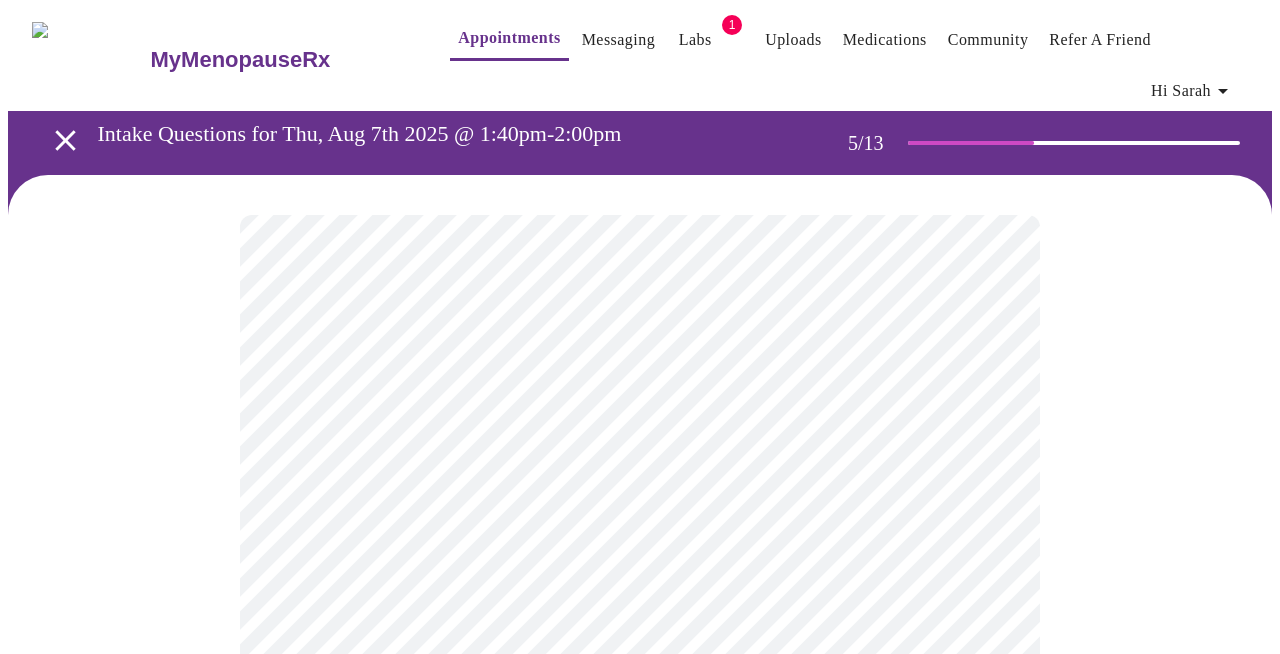 click on "MyMenopauseRx Appointments Messaging Labs 1 Uploads Medications Community Refer a Friend Hi [FIRST]   Intake Questions for Thu, Aug 7th 2025 @ 1:40pm-2:00pm 5  /  13 Settings Billing Invoices Log out" at bounding box center (640, 647) 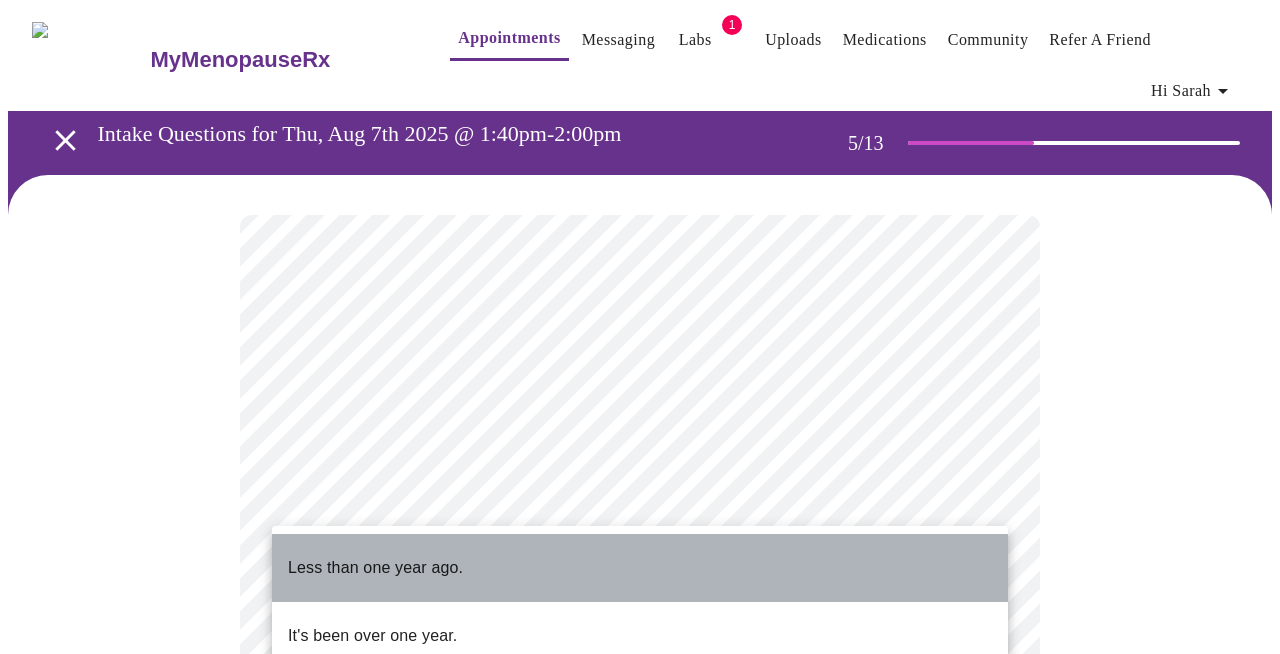 click on "Less than one year ago." at bounding box center (640, 568) 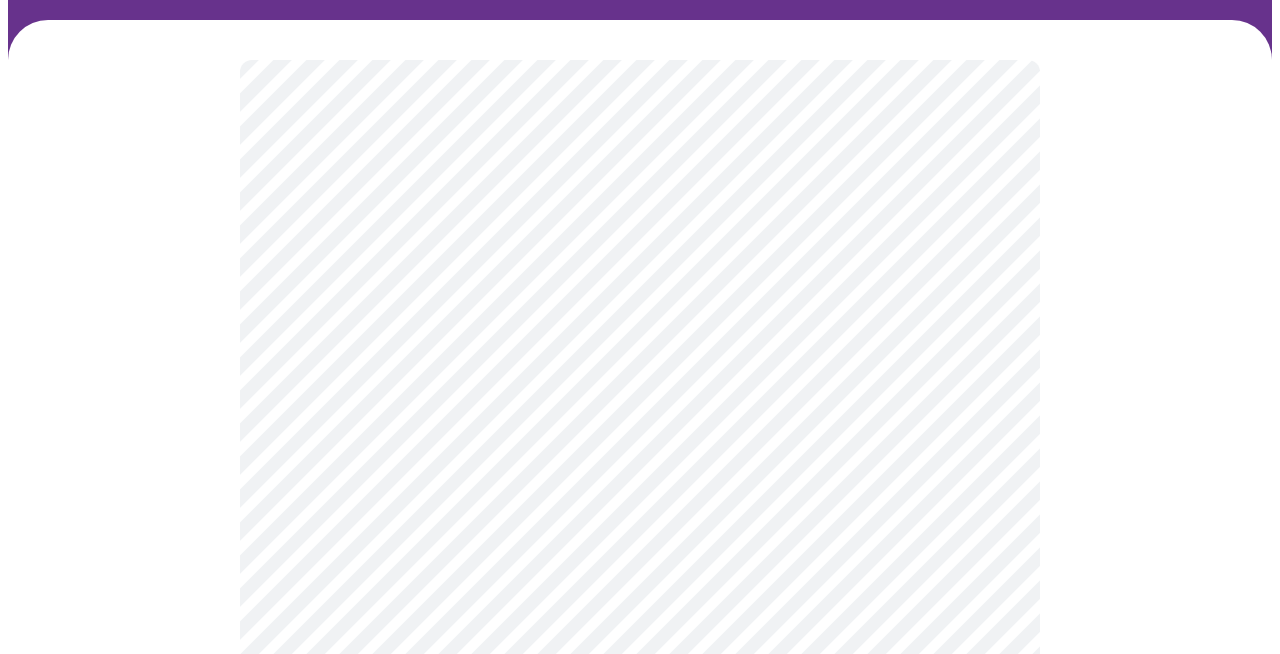 scroll, scrollTop: 160, scrollLeft: 0, axis: vertical 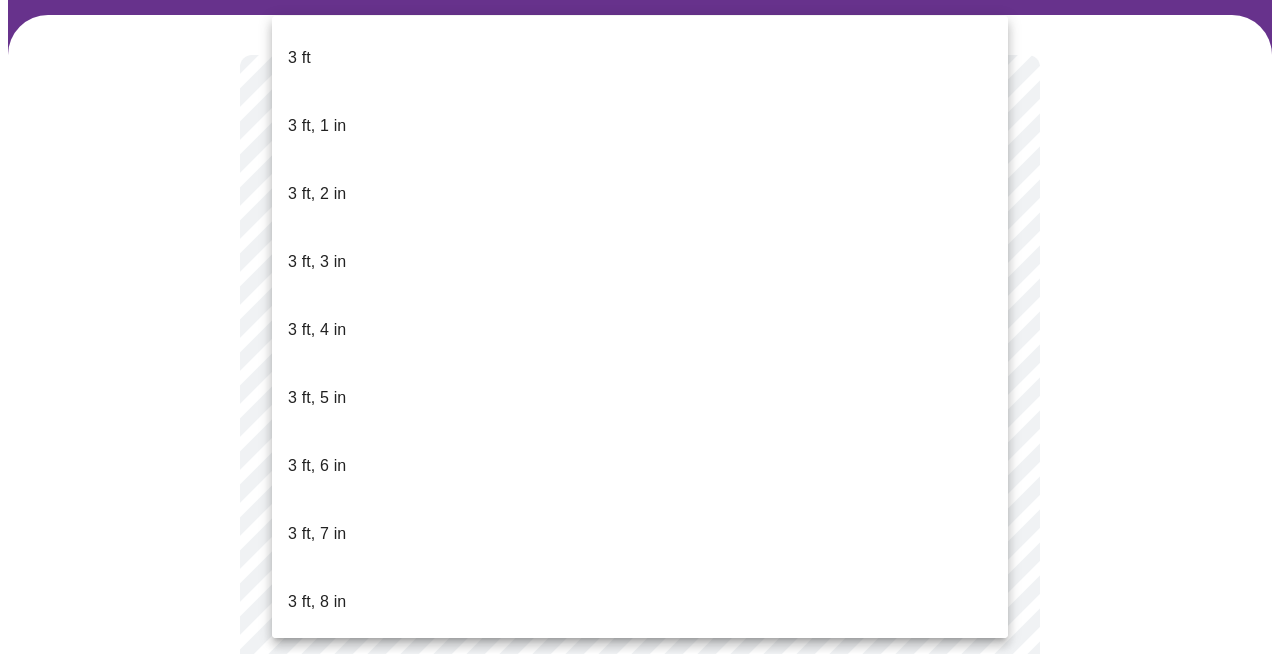 click on "MyMenopauseRx Appointments Messaging Labs 1 Uploads Medications Community Refer a Friend Hi [FIRST]   Intake Questions for Thu, Aug 7th 2025 @ 1:40pm-2:00pm 6  /  13 Settings Billing Invoices Log out 3 ft
3 ft, 1 in
3 ft, 2 in
3 ft, 3 in
3 ft, 4 in
3 ft, 5 in
3 ft, 6 in
3 ft, 7 in
3 ft, 8 in
3 ft, 9 in
3 ft, 10 in
3 ft, 11 in
4 ft
4 ft, 1 in
4 ft, 2 in
4 ft, 3 in
4 ft, 4 in
4 ft, 5 in
4 ft, 6 in
4 ft, 7 in
4 ft, 8 in
4 ft, 9 in
4 ft, 10 in
4 ft, 11 in
5 ft
5 ft, 1 in
5 ft, 2 in
5 ft, 3 in
5 ft, 4 in
5 ft, 5 in
5 ft, 6 in
5 ft, 7 in
5 ft, 8 in
5 ft, 9 in
5 ft, 10 in
5 ft, 11 in
6 ft
6 ft, 1 in
6 ft, 2 in
6 ft, 3 in
6 ft, 4 in
6 ft, 5 in
6 ft, 6 in
6 ft, 7 in
6 ft, 8 in
6 ft, 9 in
6 ft, 10 in
6 ft, 11 in
7 ft" at bounding box center (640, 371) 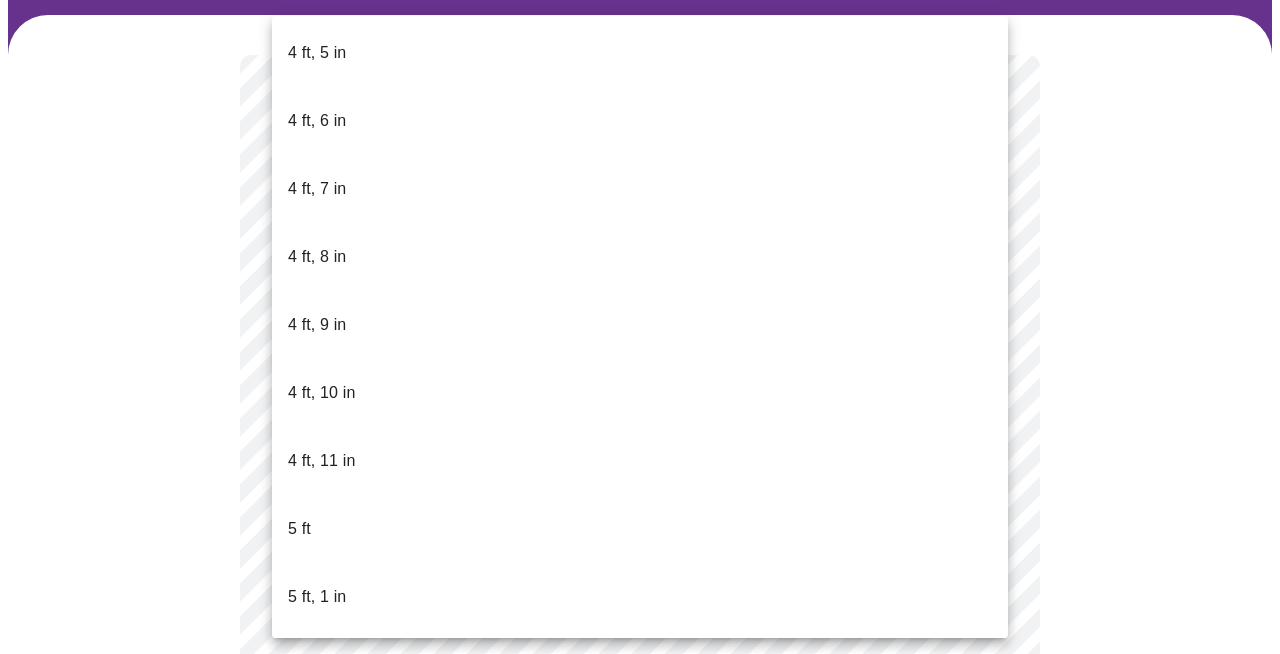 click on "5 ft, 7 in" at bounding box center (317, 1005) 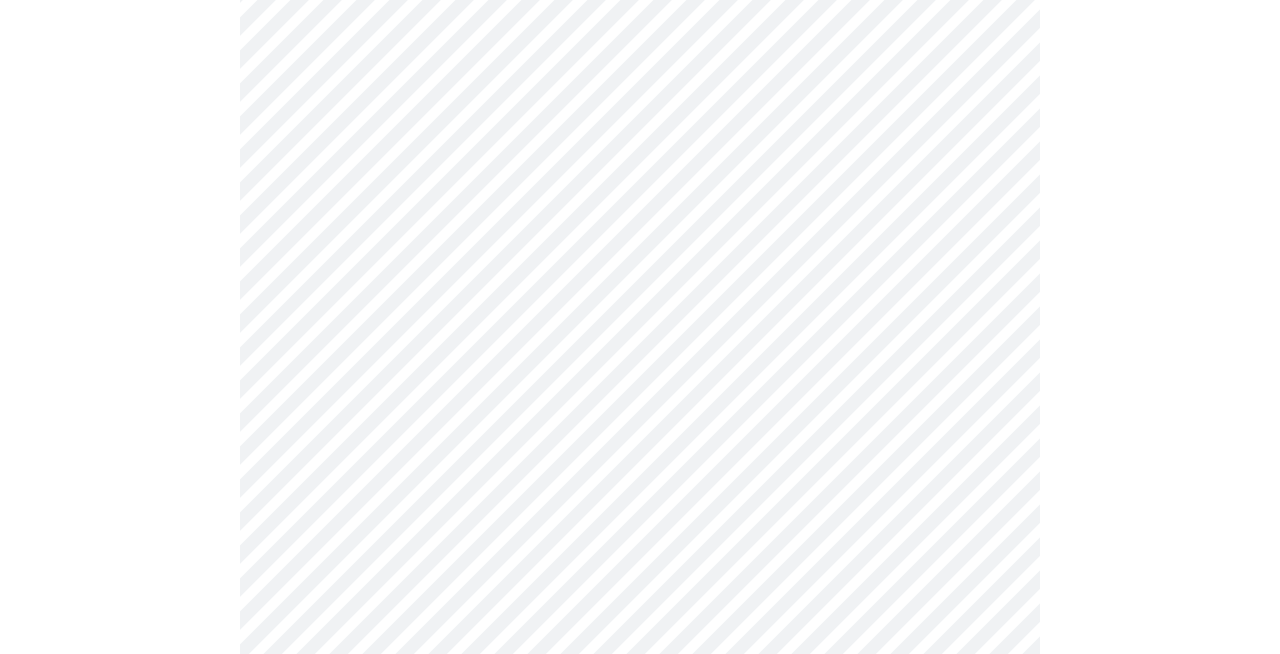 scroll, scrollTop: 4496, scrollLeft: 0, axis: vertical 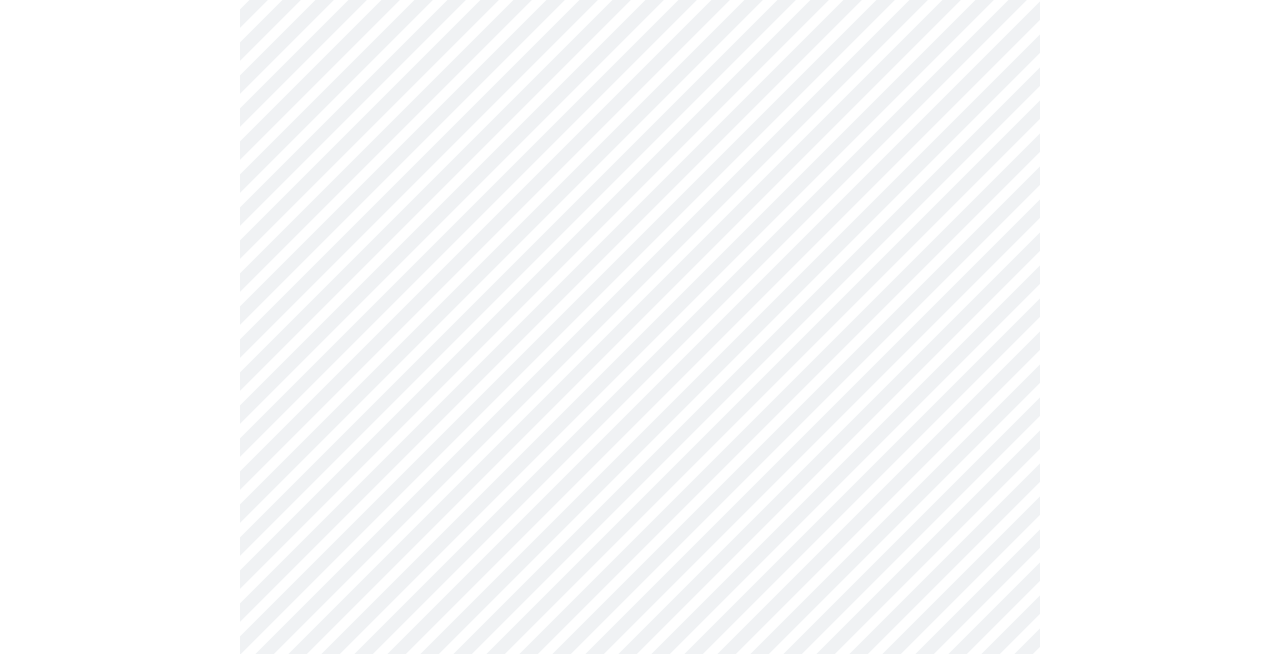 click on "MyMenopauseRx Appointments Messaging Labs 1 Uploads Medications Community Refer a Friend Hi [FIRST]   Intake Questions for Thu, Aug 7th 2025 @ 1:40pm-2:00pm 7  /  13 Settings Billing Invoices Log out" at bounding box center [640, -1588] 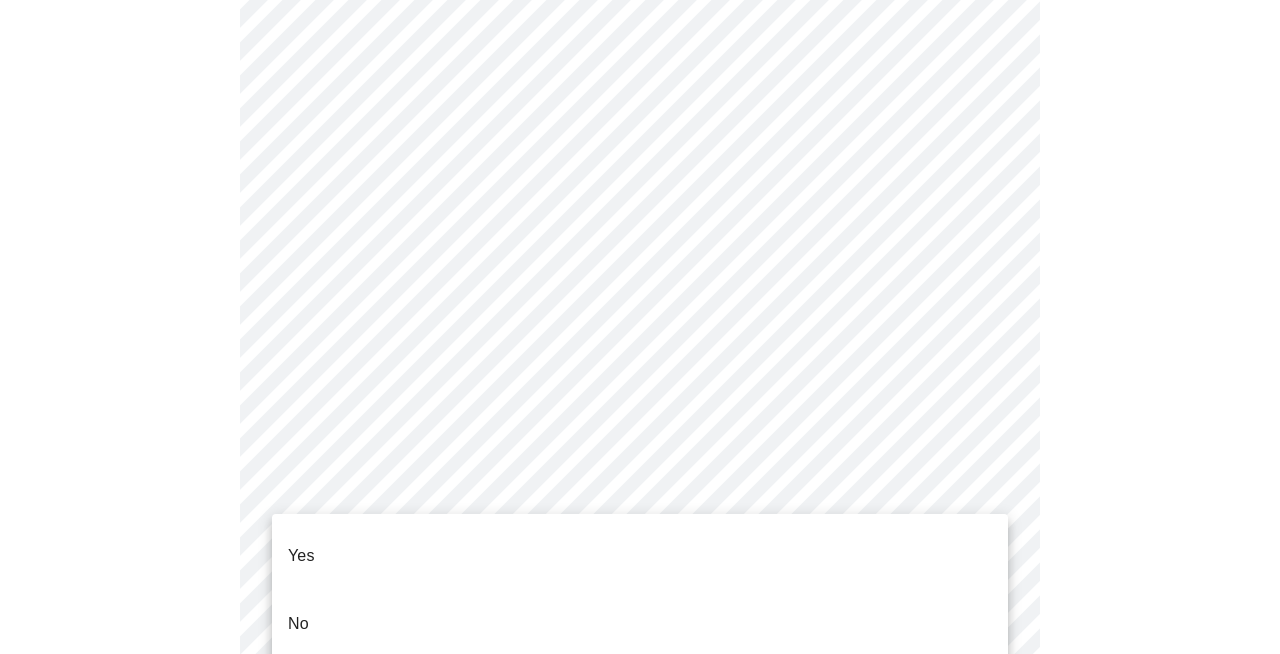 click on "No" at bounding box center (640, 624) 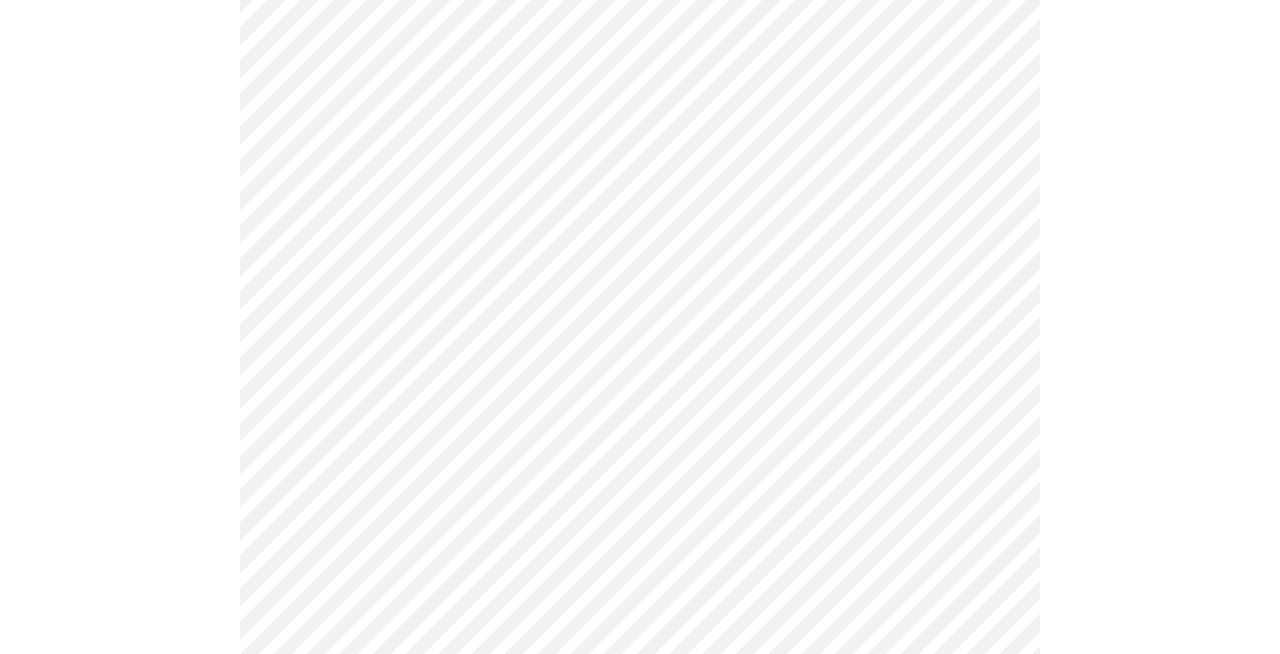 scroll, scrollTop: 783, scrollLeft: 0, axis: vertical 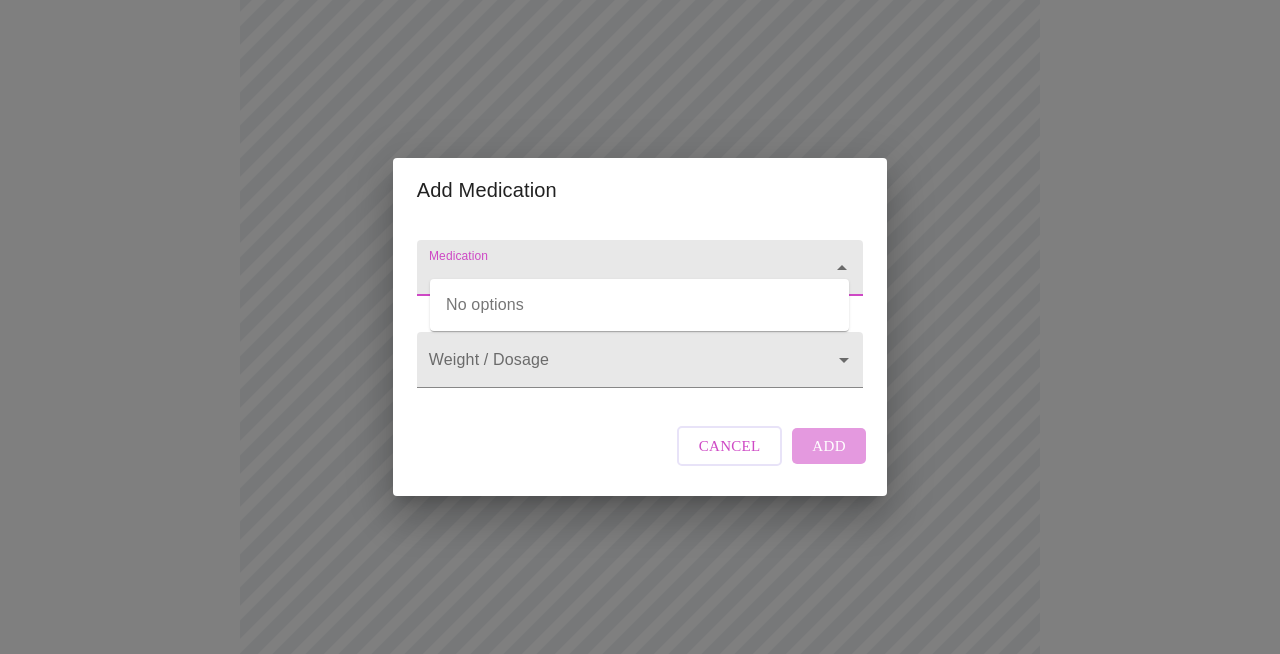 click on "Medication" at bounding box center (611, 277) 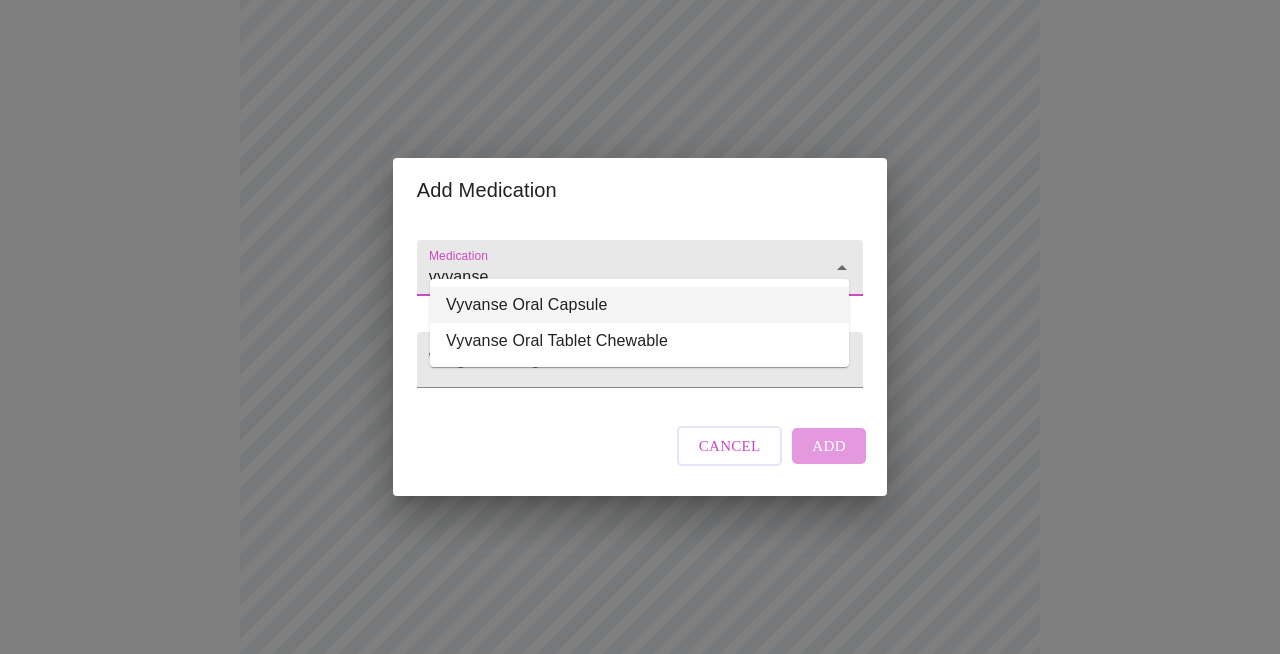 click on "Vyvanse Oral Capsule" at bounding box center (639, 305) 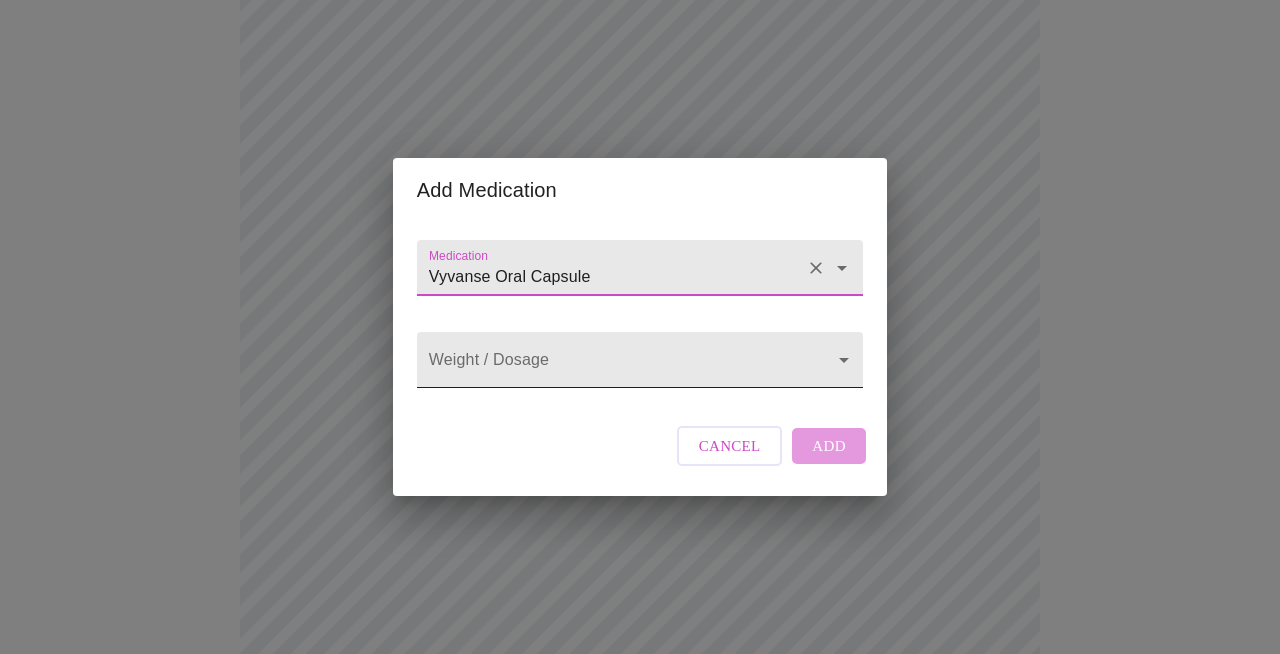 type on "Vyvanse Oral Capsule" 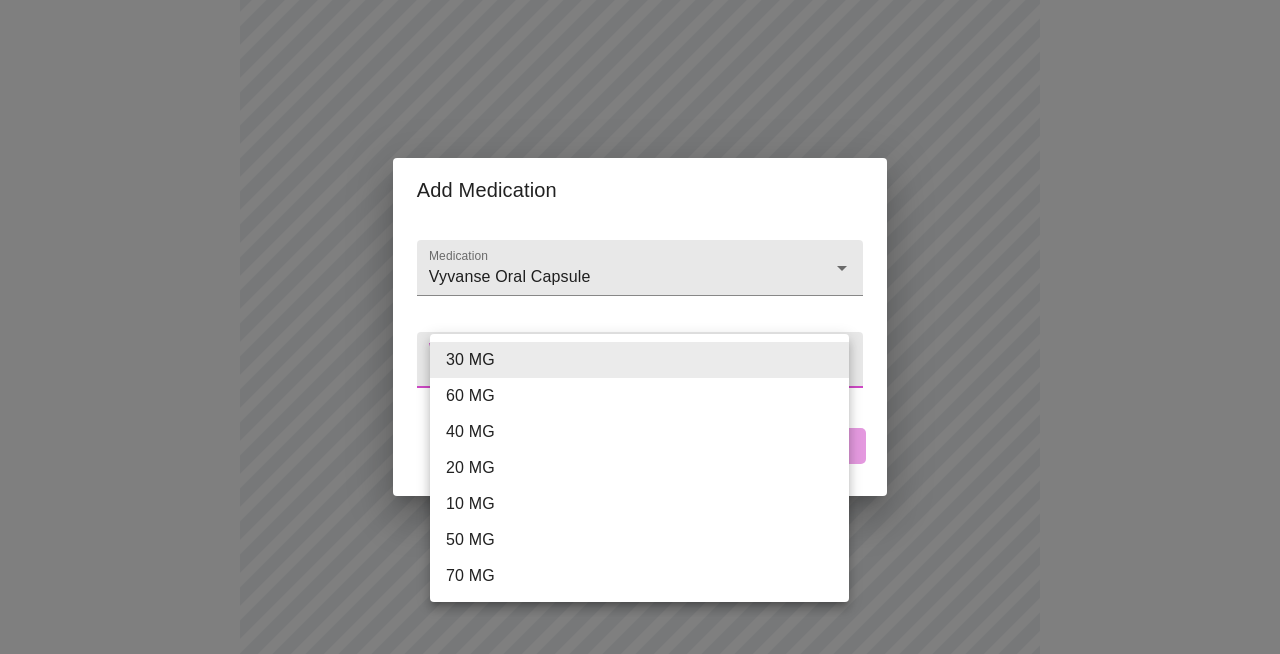 click on "MyMenopauseRx Appointments Messaging Labs 1 Uploads Medications Community Refer a Friend Hi [FIRST]   Intake Questions for Thu, Aug 7th 2025 @ 1:40pm-2:00pm 13  /  13 Settings Billing Invoices Log out Add Medication Medication Vyvanse Oral Capsule Weight / Dosage ​ Cancel Add 30 MG 60 MG 40 MG 20 MG 10 MG 50 MG 70 MG" at bounding box center (640, 284) 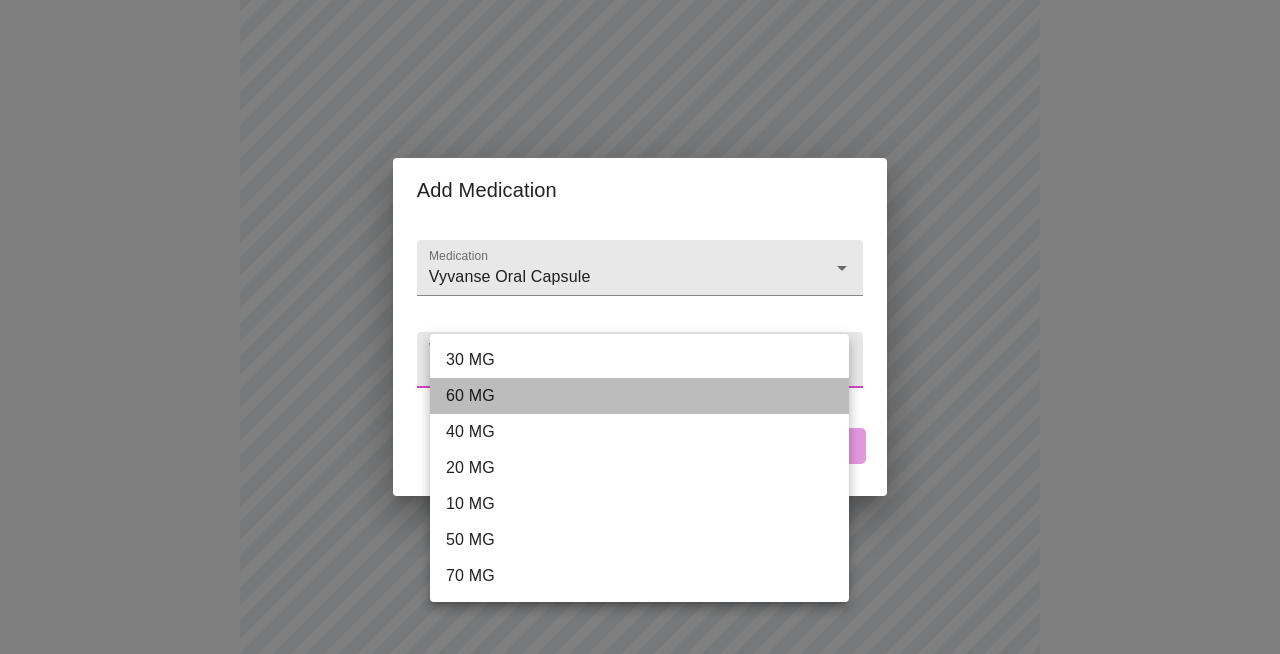 click on "60 MG" at bounding box center [639, 396] 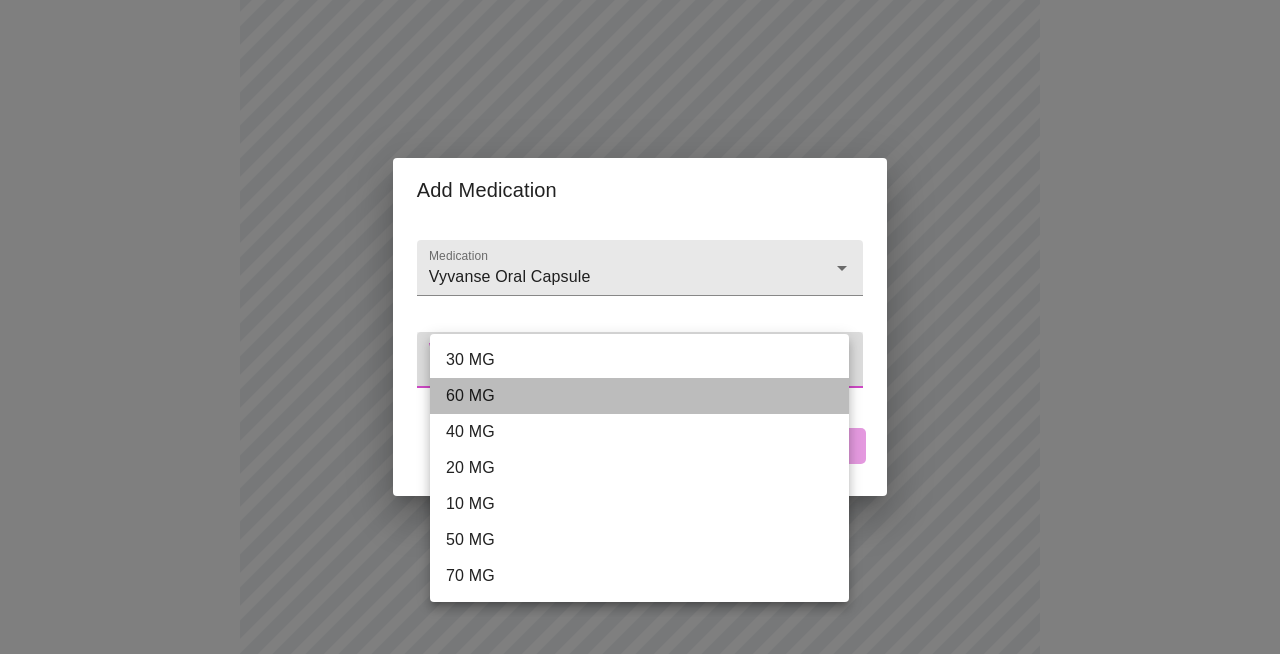 type on "60 MG" 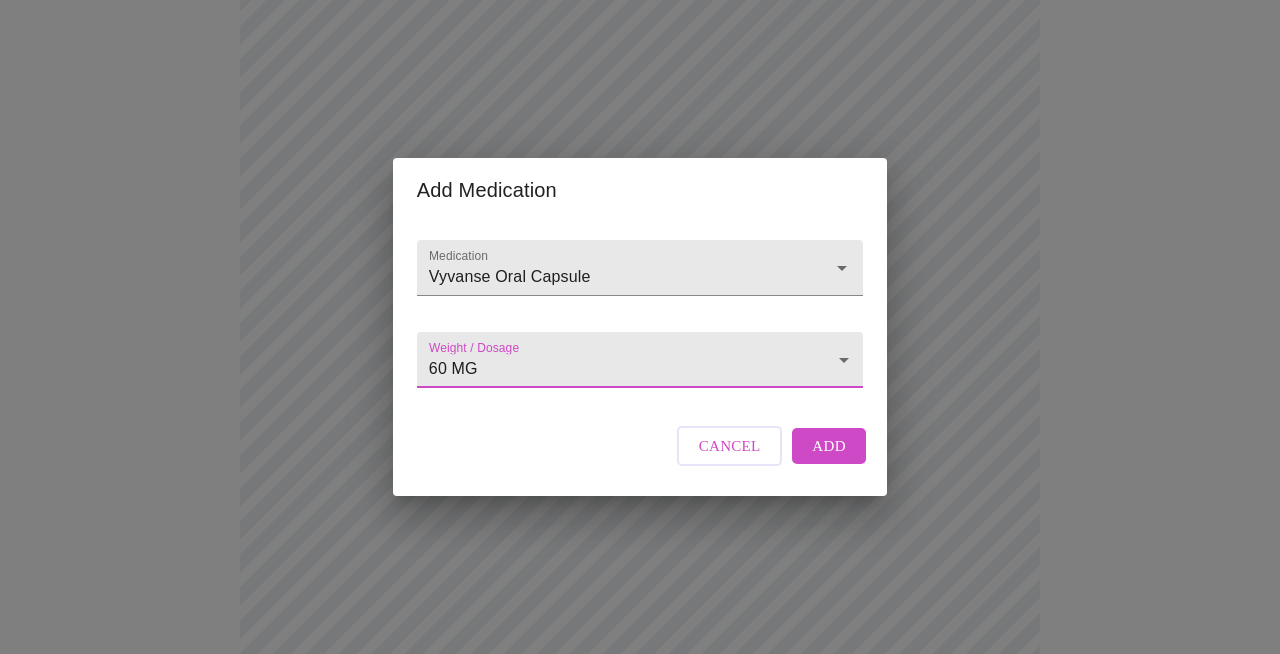 click on "Add" at bounding box center (829, 446) 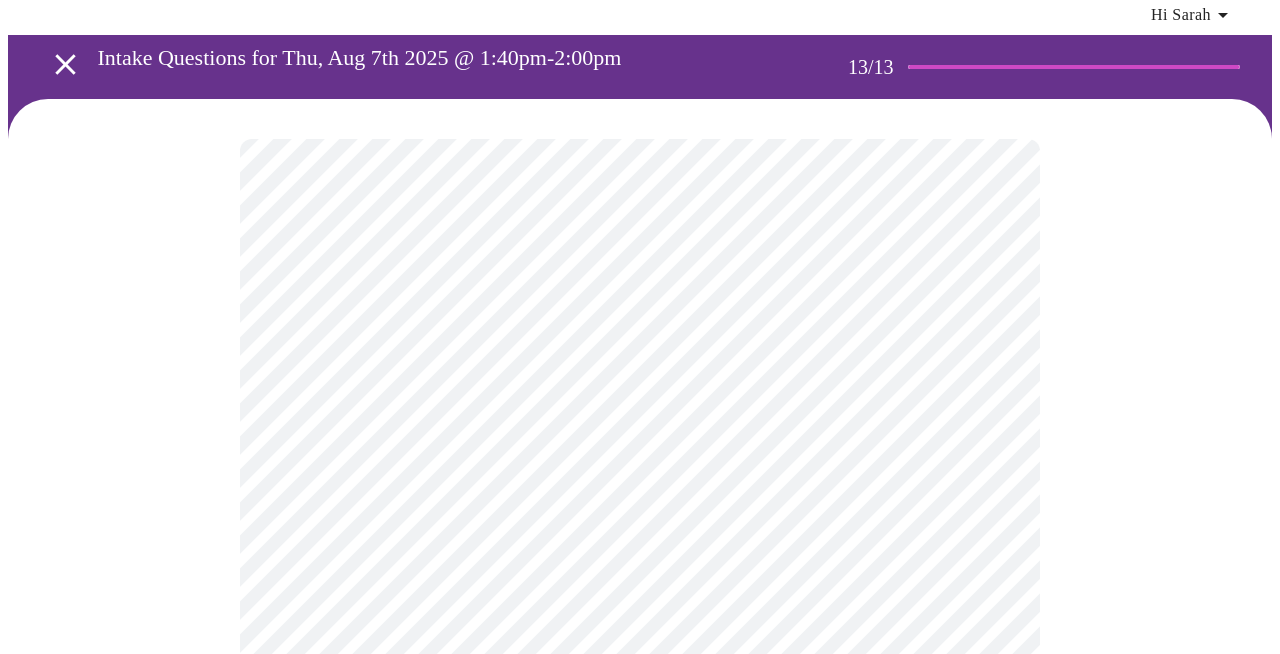 scroll, scrollTop: 0, scrollLeft: 0, axis: both 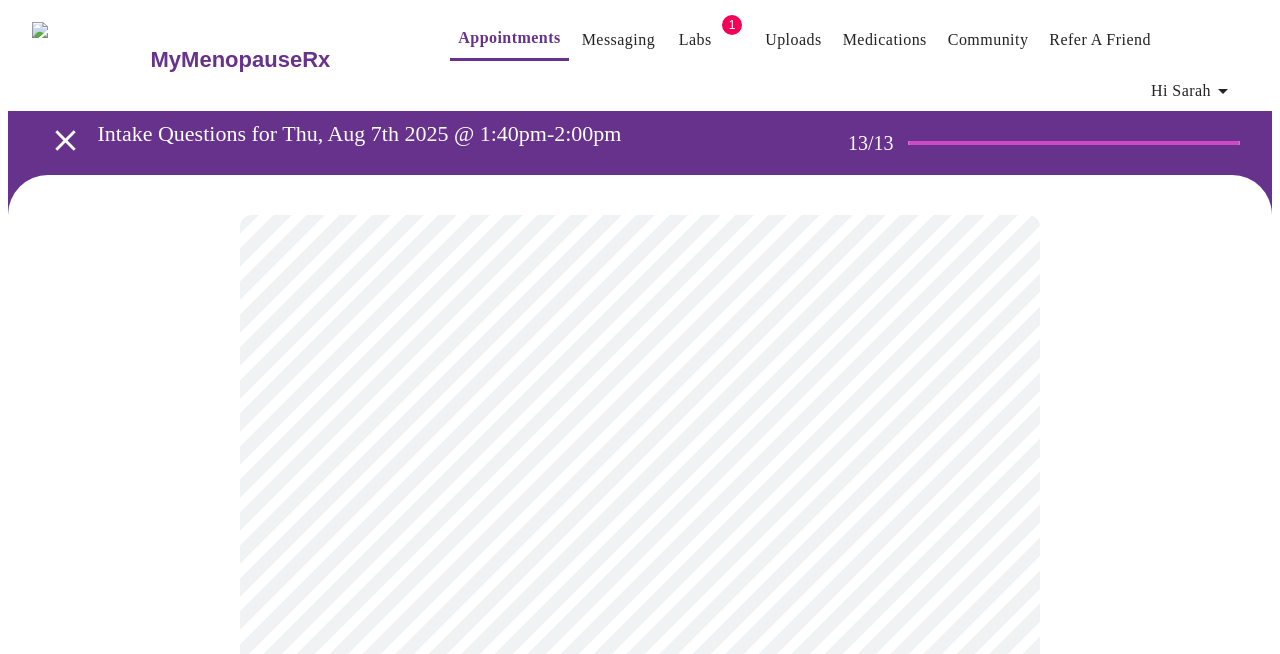 click on "Labs" at bounding box center (695, 40) 